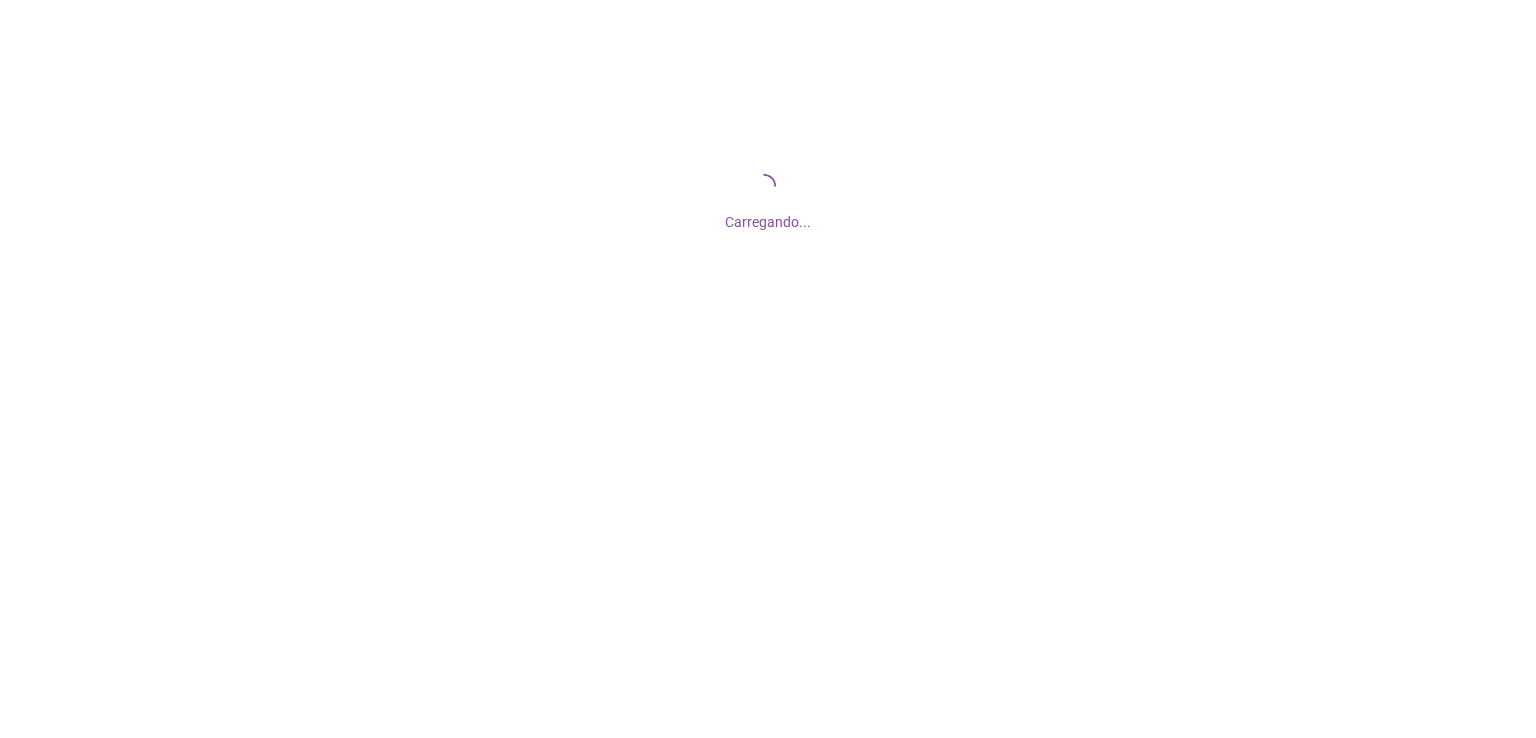 scroll, scrollTop: 0, scrollLeft: 0, axis: both 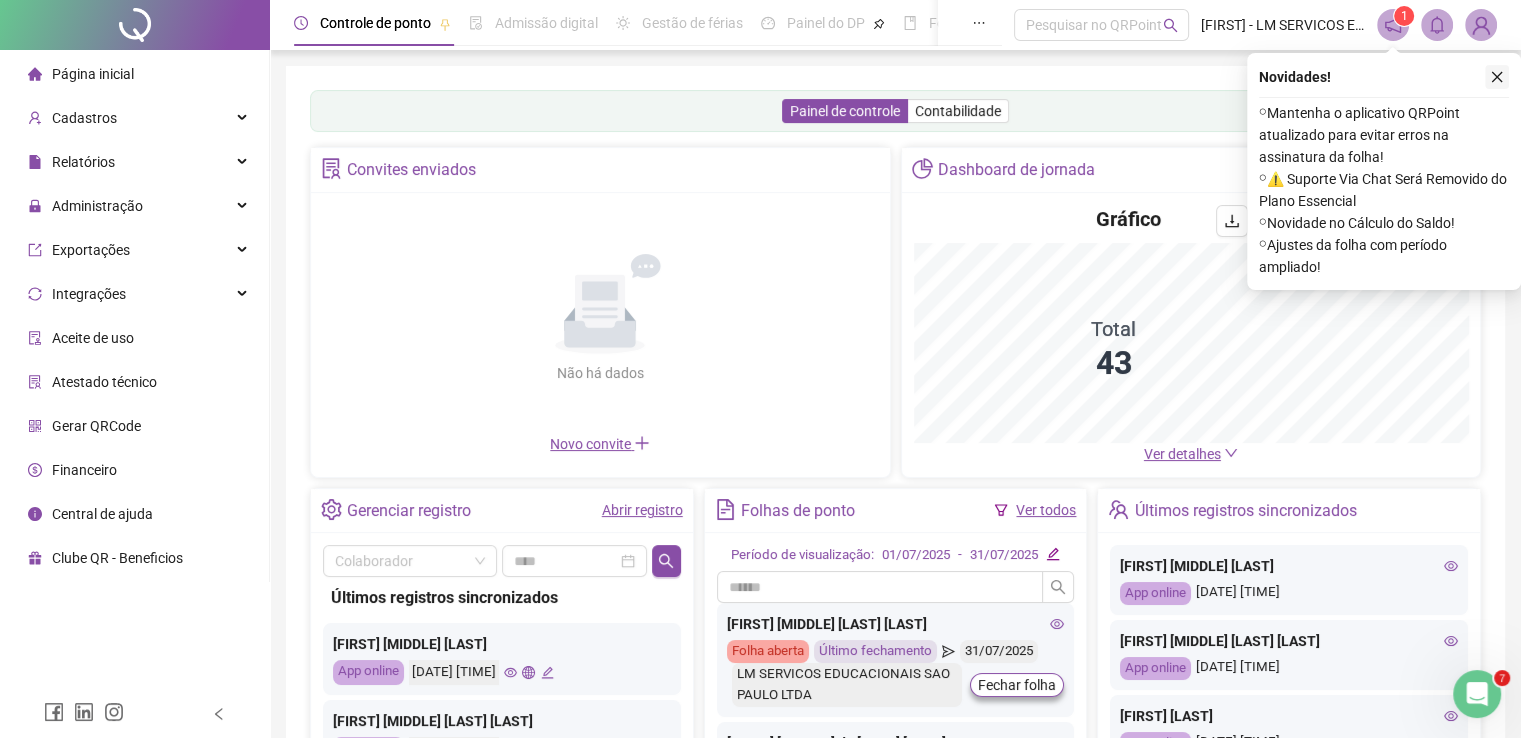 click 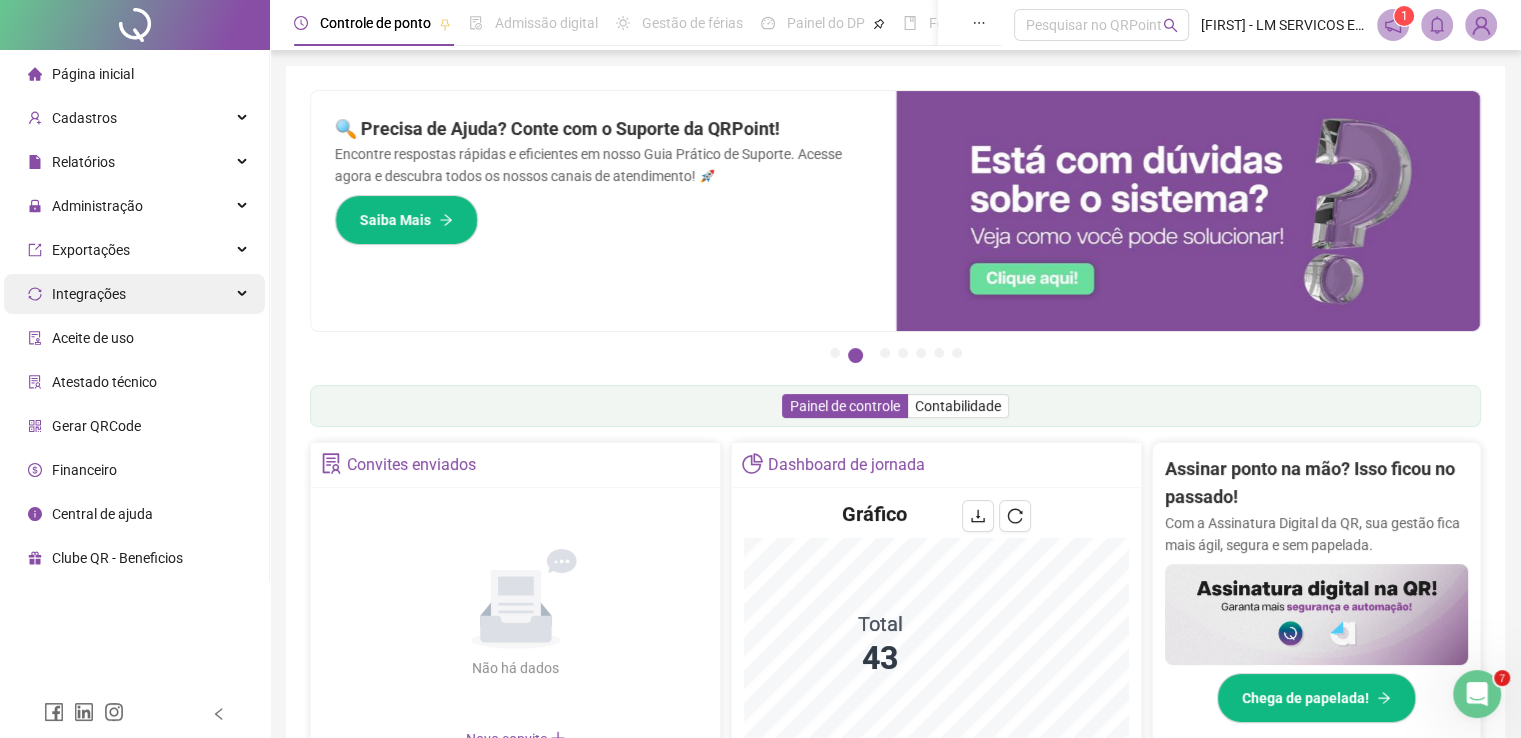 click on "Integrações" at bounding box center [134, 294] 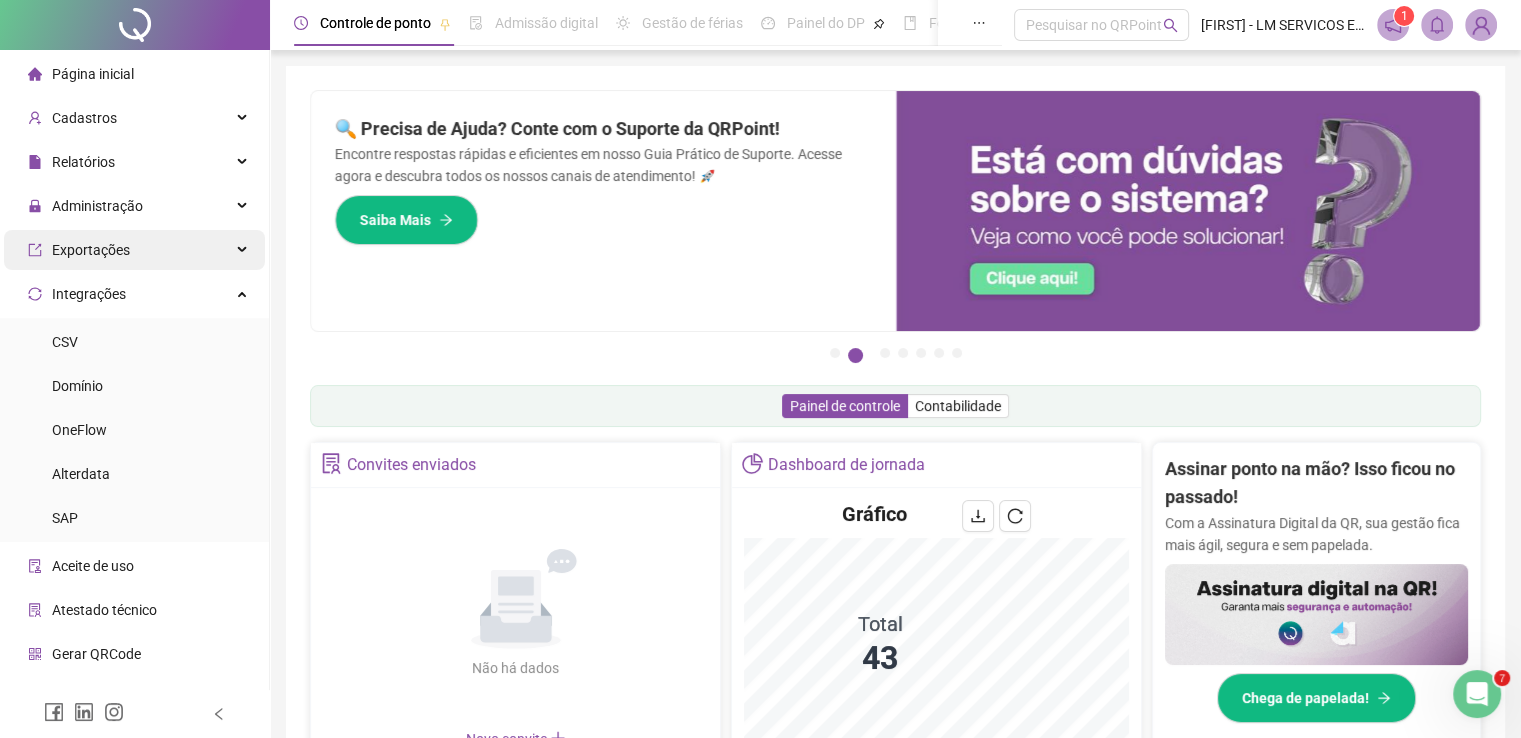 click at bounding box center (244, 250) 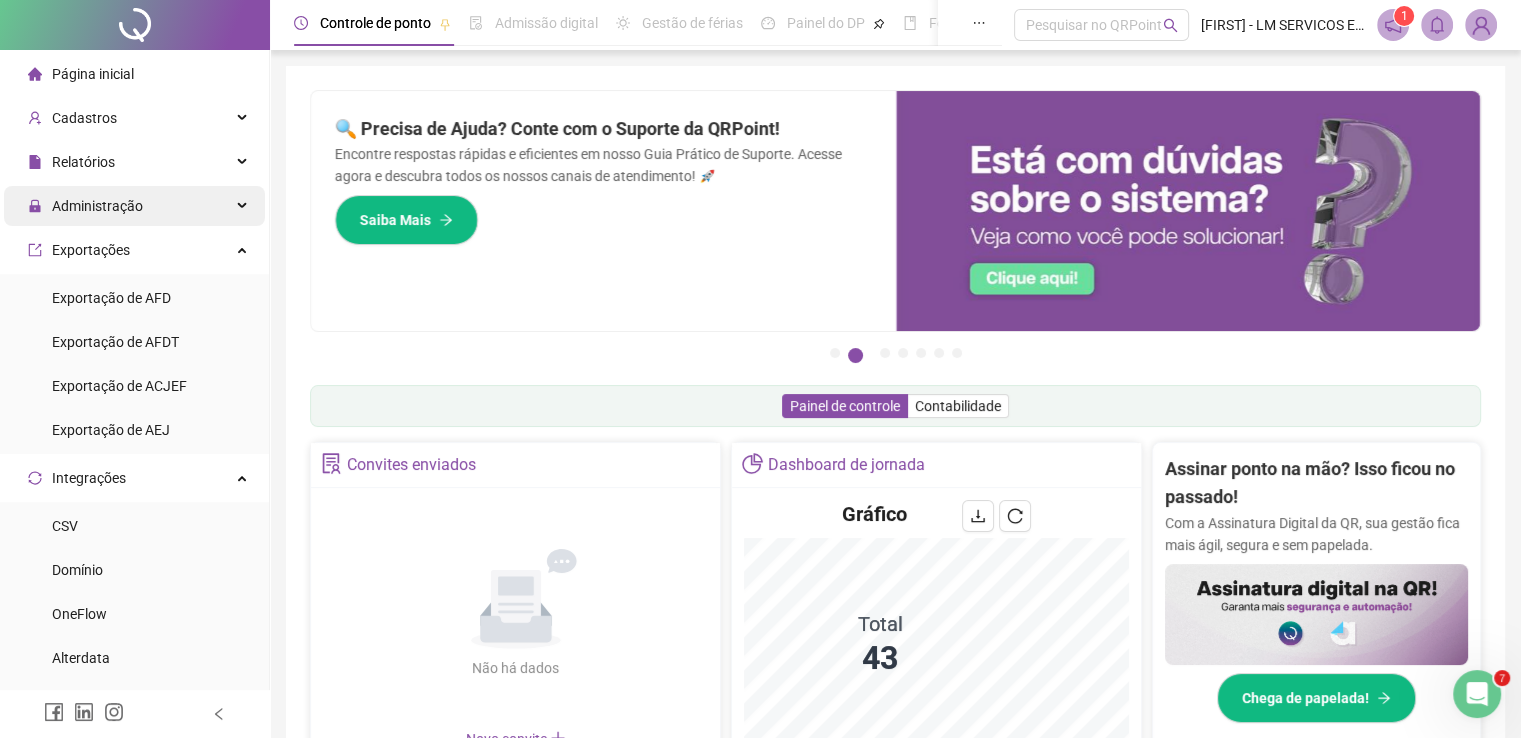 click on "Administração" at bounding box center (134, 206) 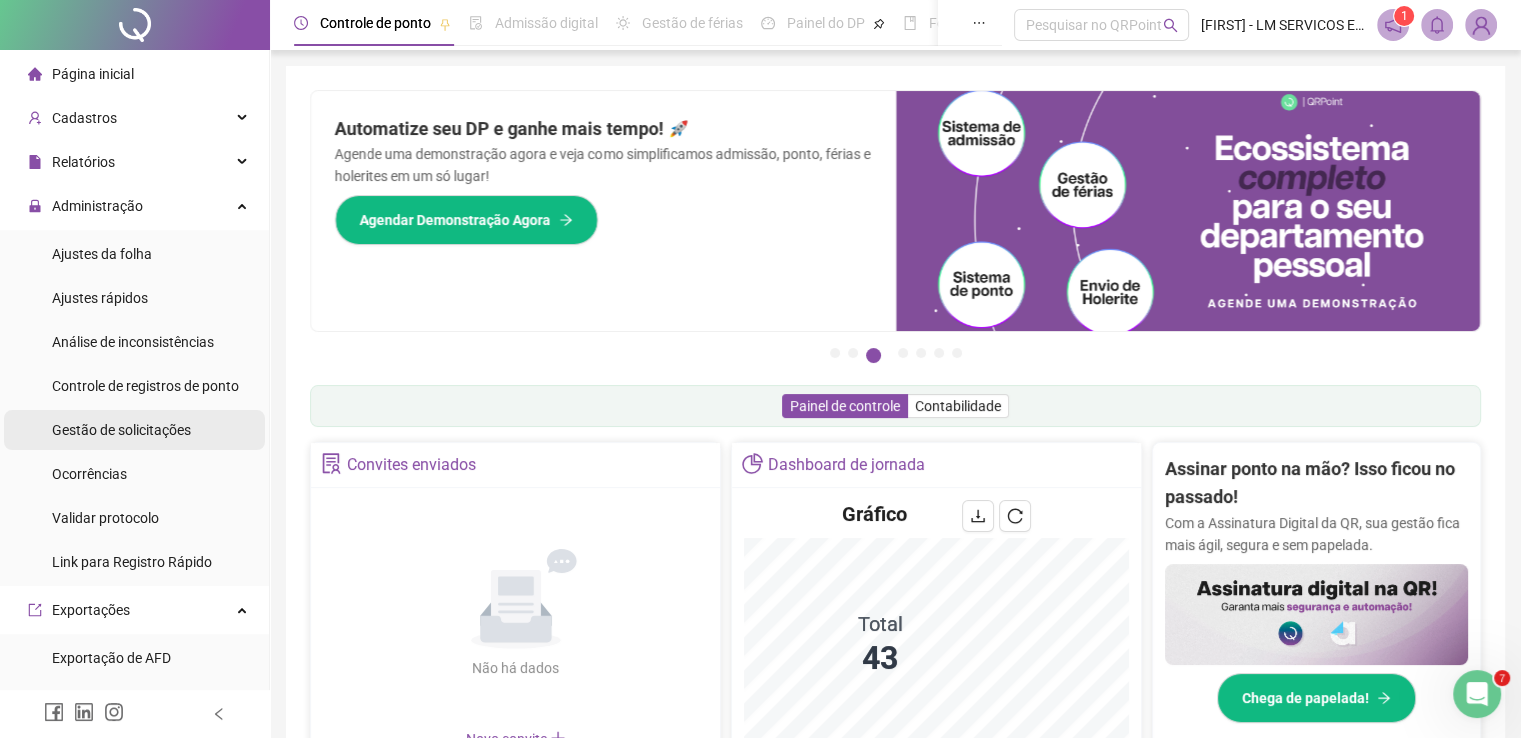 click on "Gestão de solicitações" at bounding box center (121, 430) 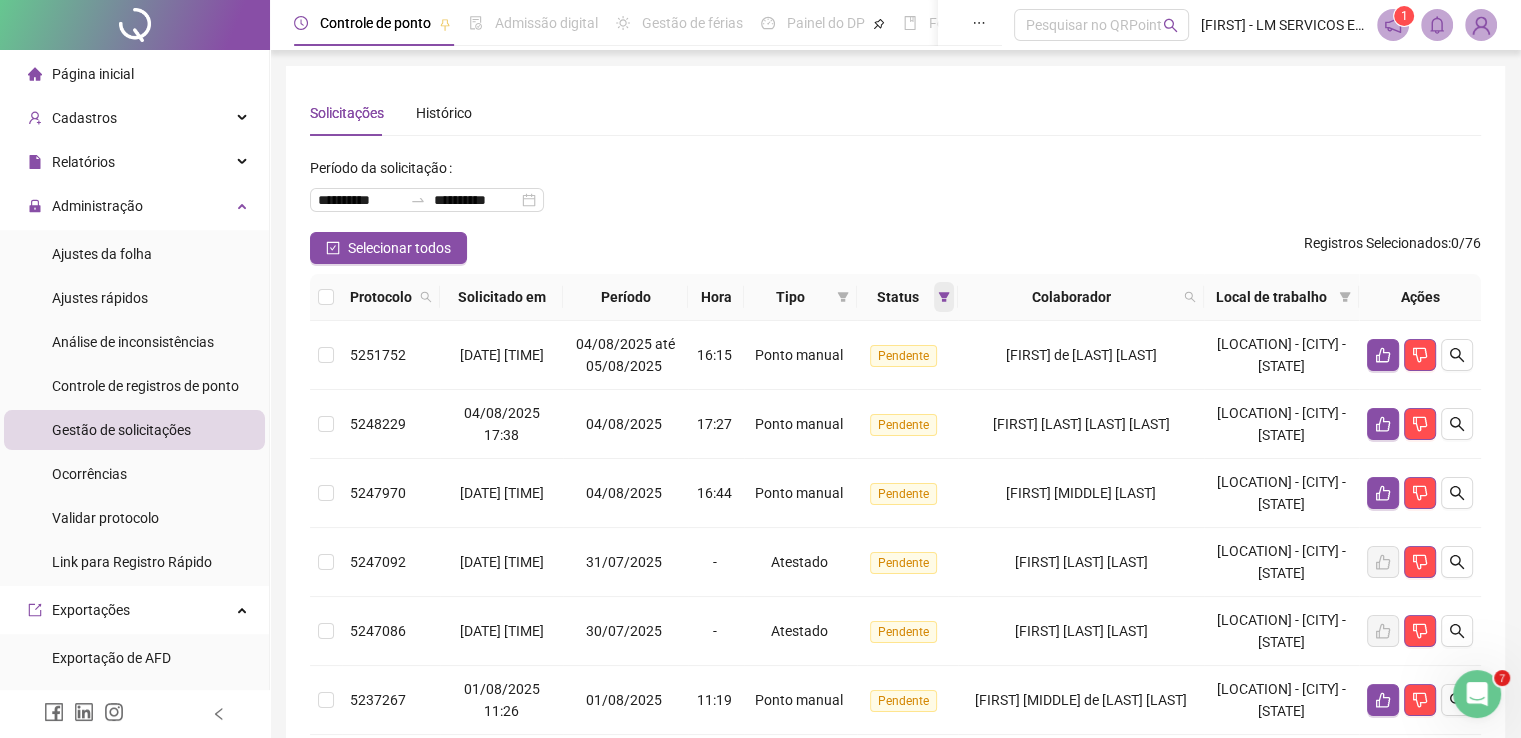click 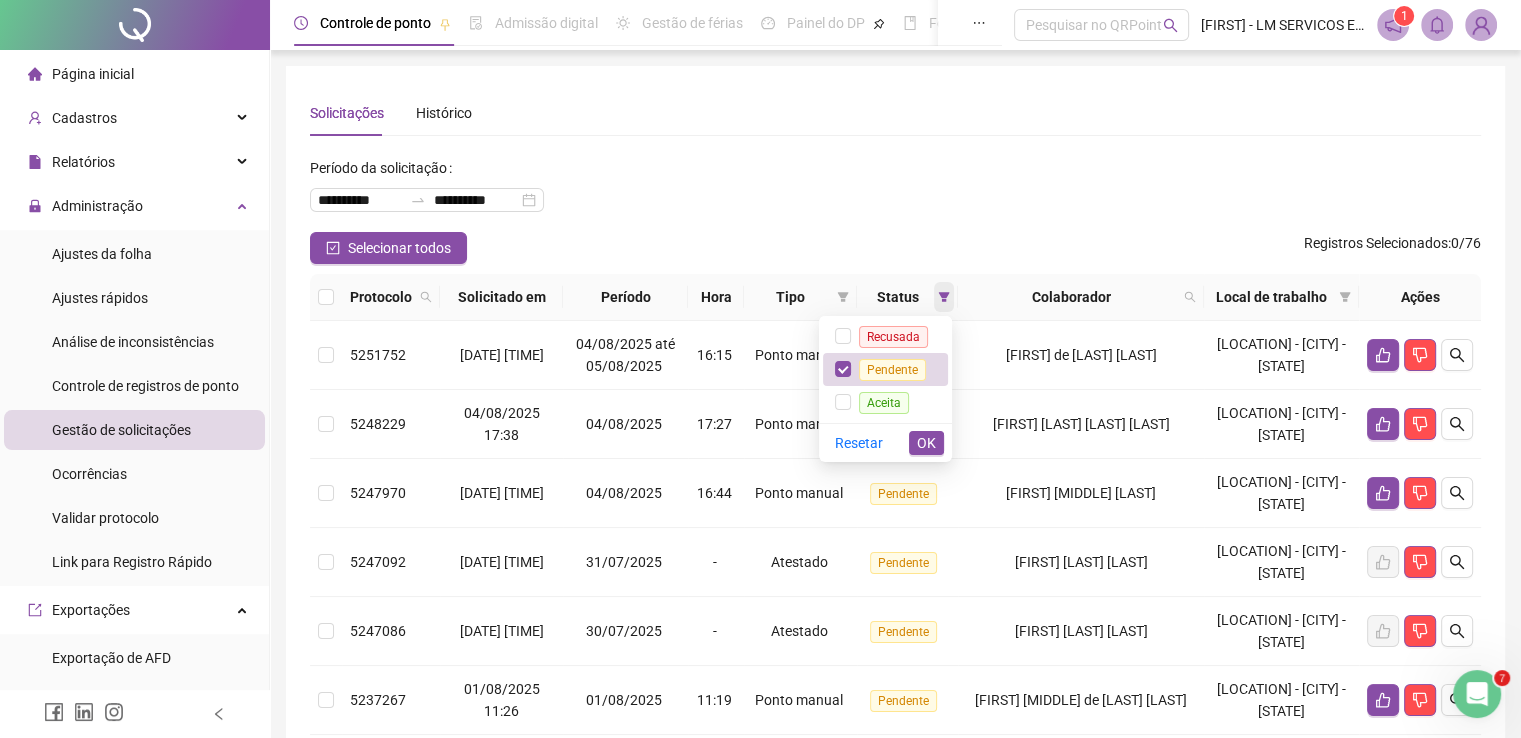 click 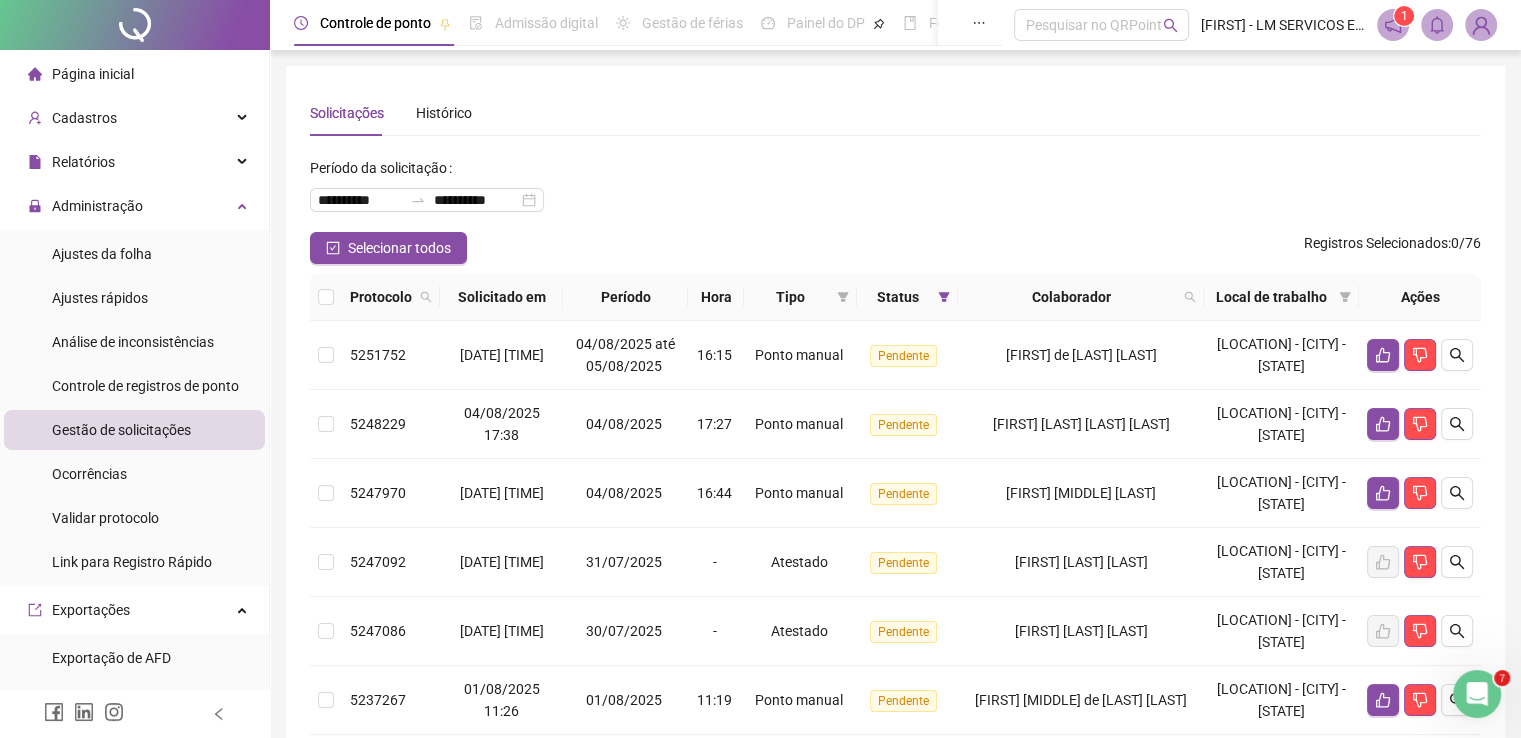 click on "Tipo" at bounding box center (790, 297) 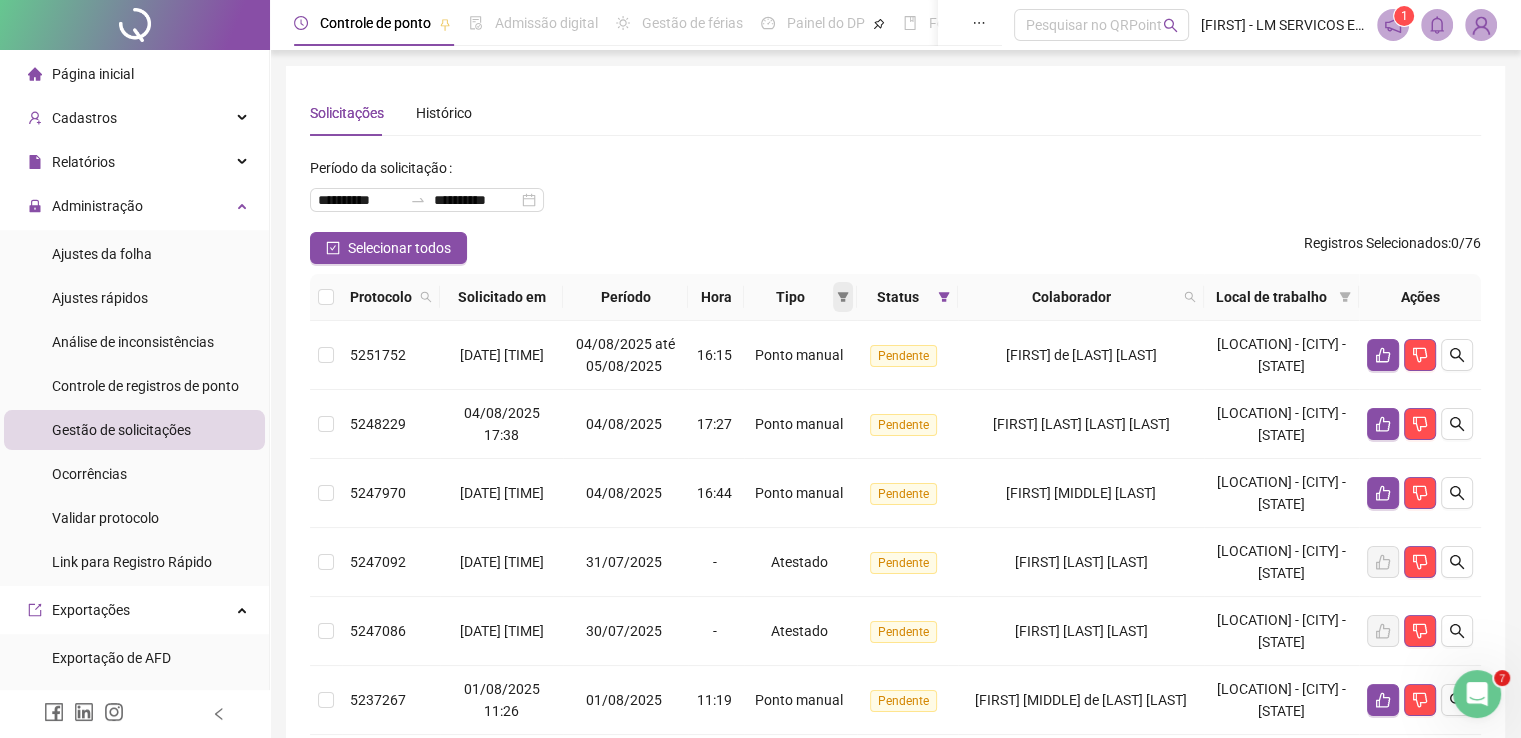 click at bounding box center (843, 297) 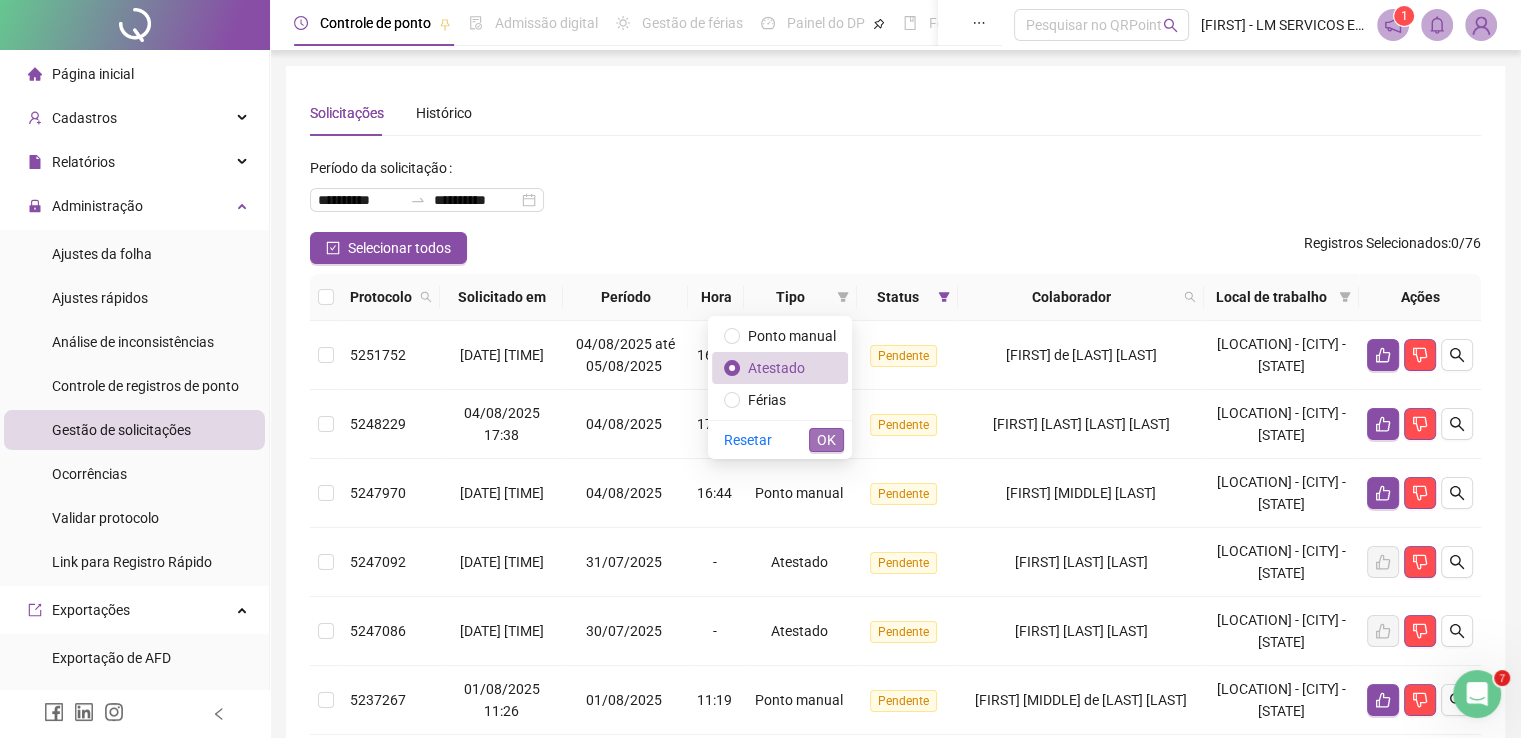 click on "OK" at bounding box center [826, 440] 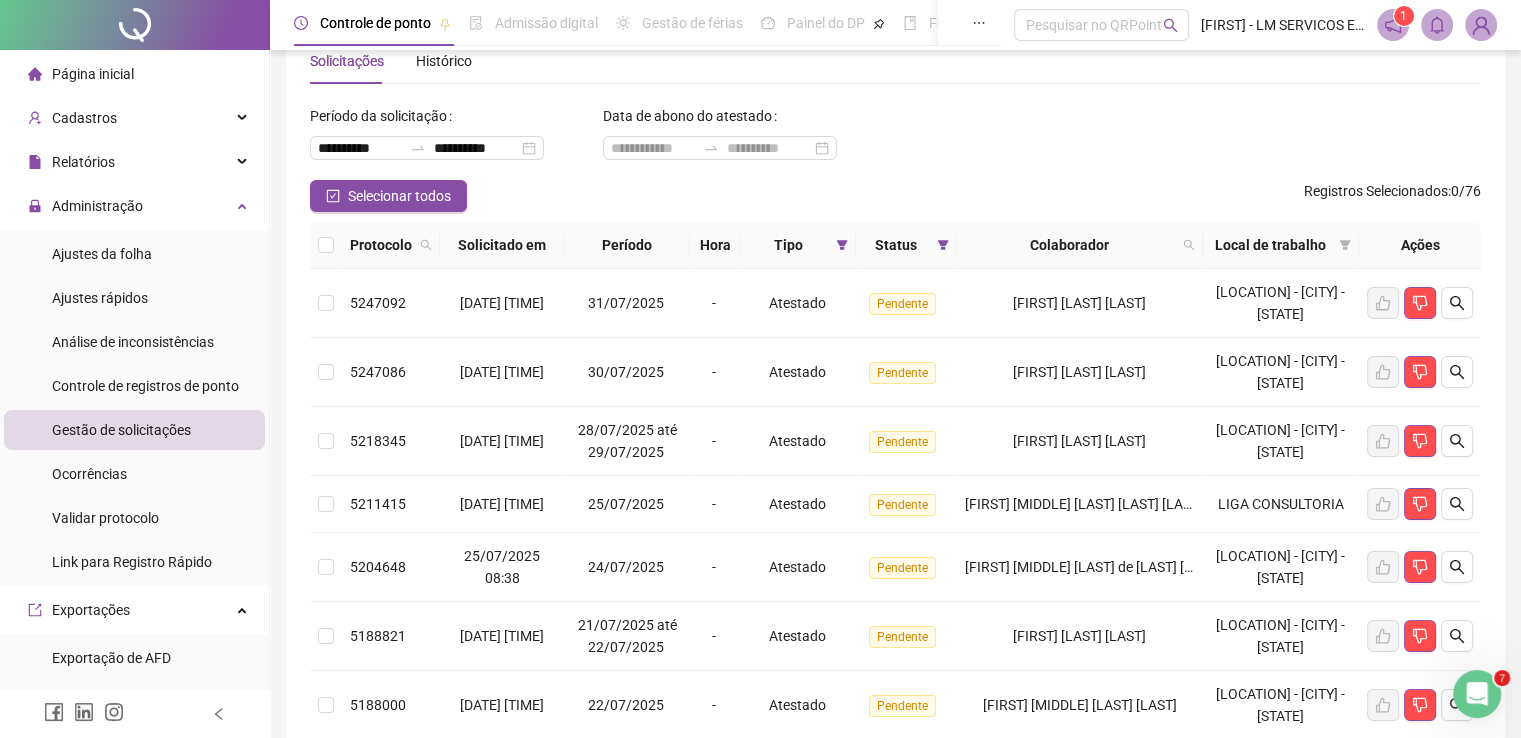 scroll, scrollTop: 0, scrollLeft: 0, axis: both 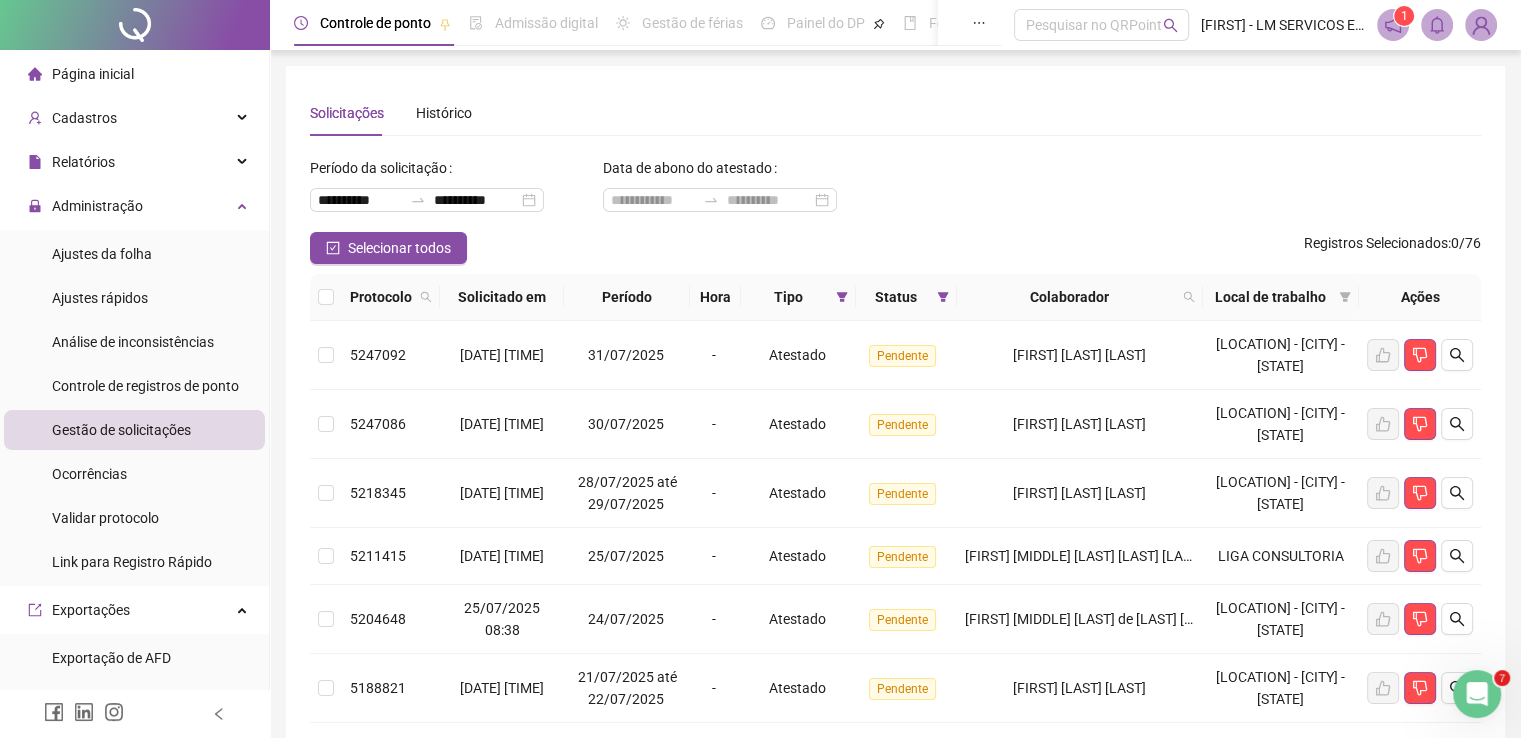 click 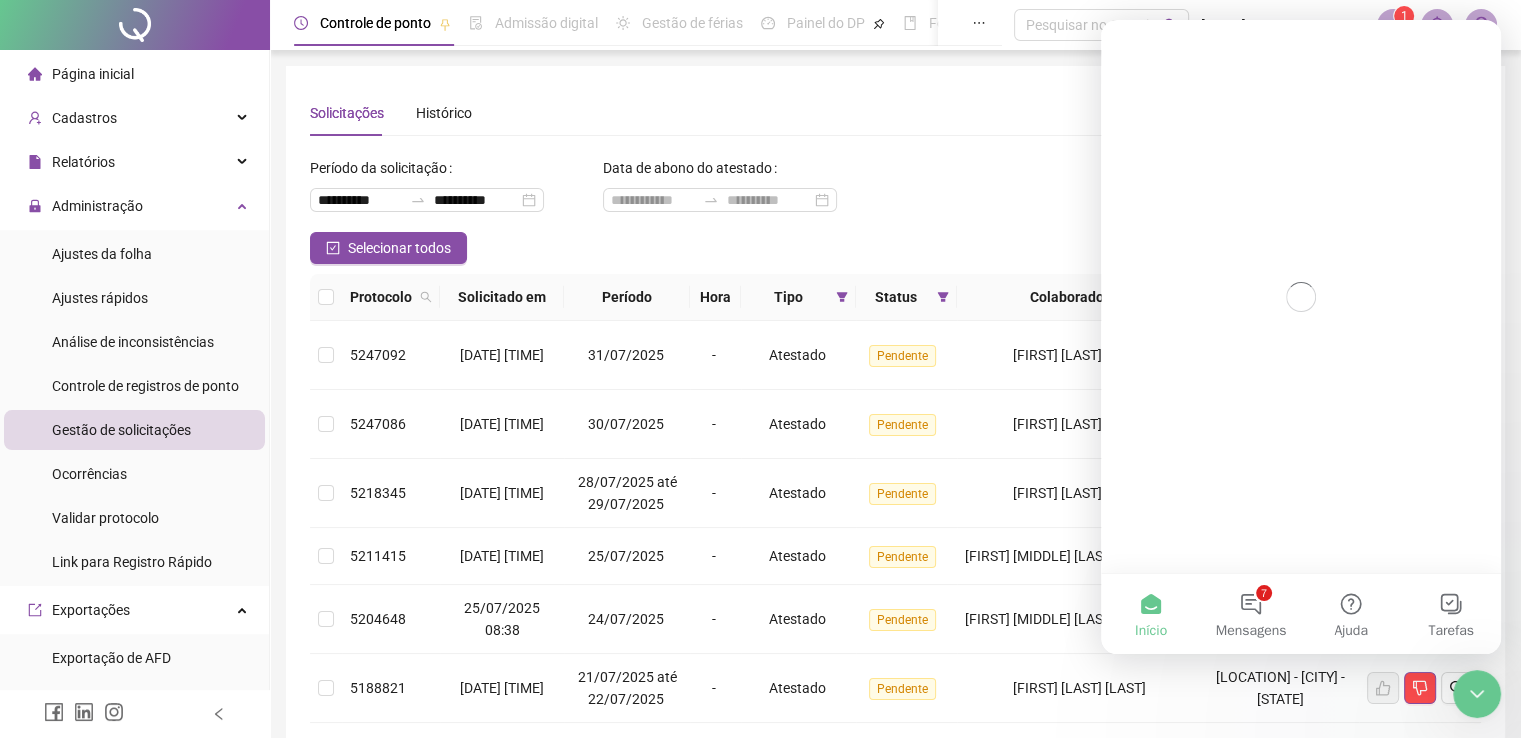 scroll, scrollTop: 0, scrollLeft: 0, axis: both 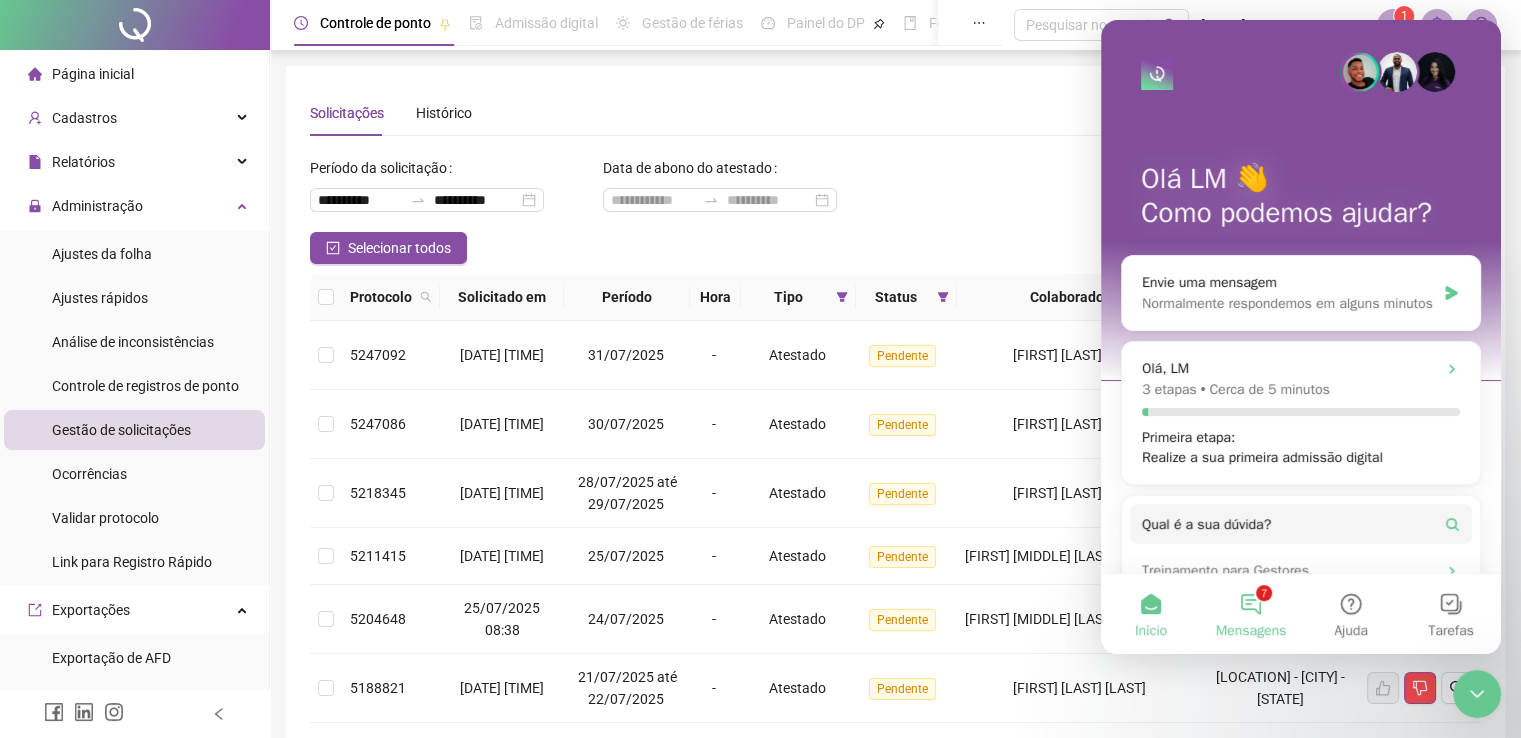 click on "7 Mensagens" at bounding box center (1251, 614) 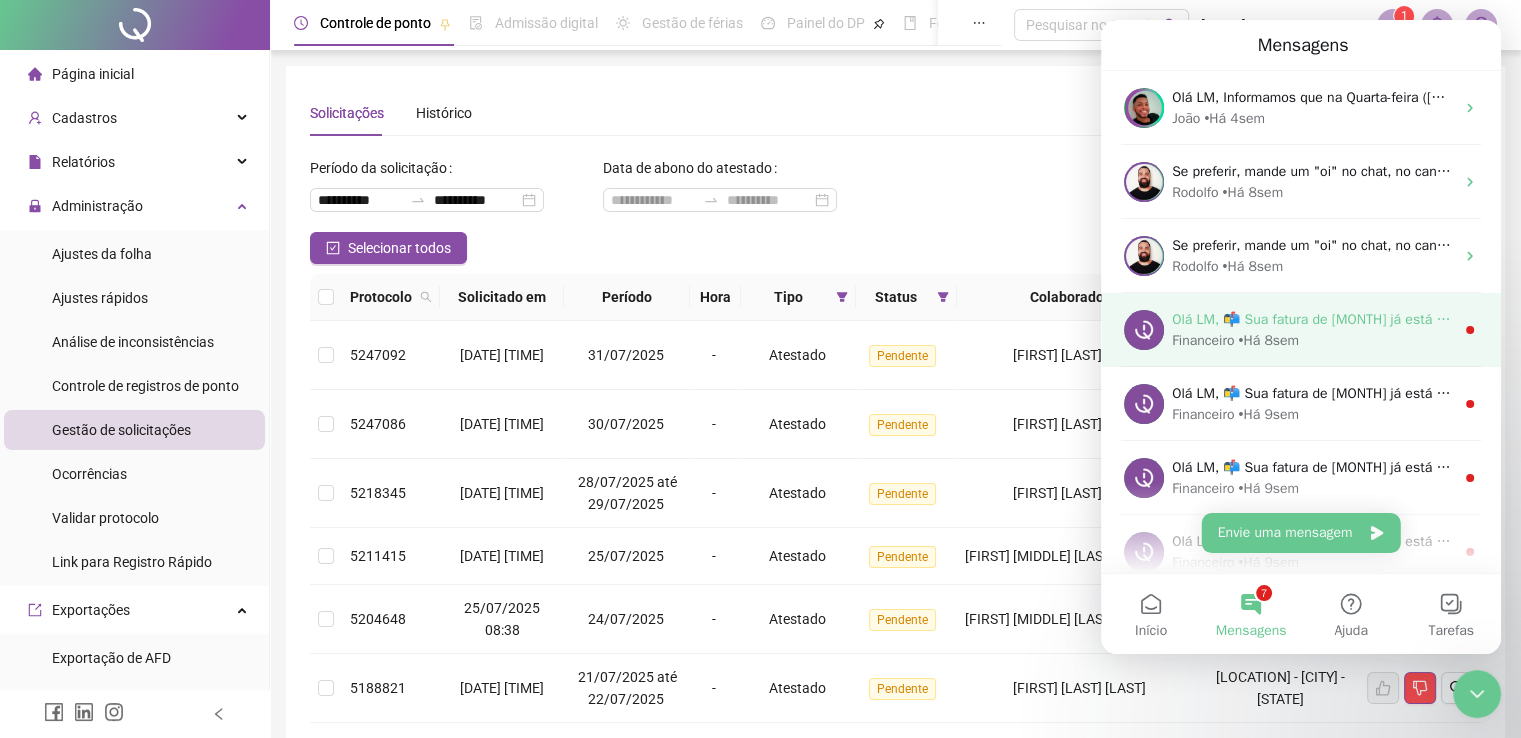 click on "Olá LM, 📬 Sua fatura de [MONTH] já está disponível! Olá, tudo bem? Passando para avisar que a fatura referente ao mês de [MONTH] já está disponível para pagamento. Para evitar qualquer imprevisto no acesso ao sistema, você pode acessá-la rapidamente pelo link abaixo: 👉 Acessar fatura agora Caso já tenha efetuado o pagamento, por favor, desconsidere esta mensagem. Qualquer dúvida, estamos à disposição! 😊 Atenciosamente, Equipe QRPoint" at bounding box center (2582, 319) 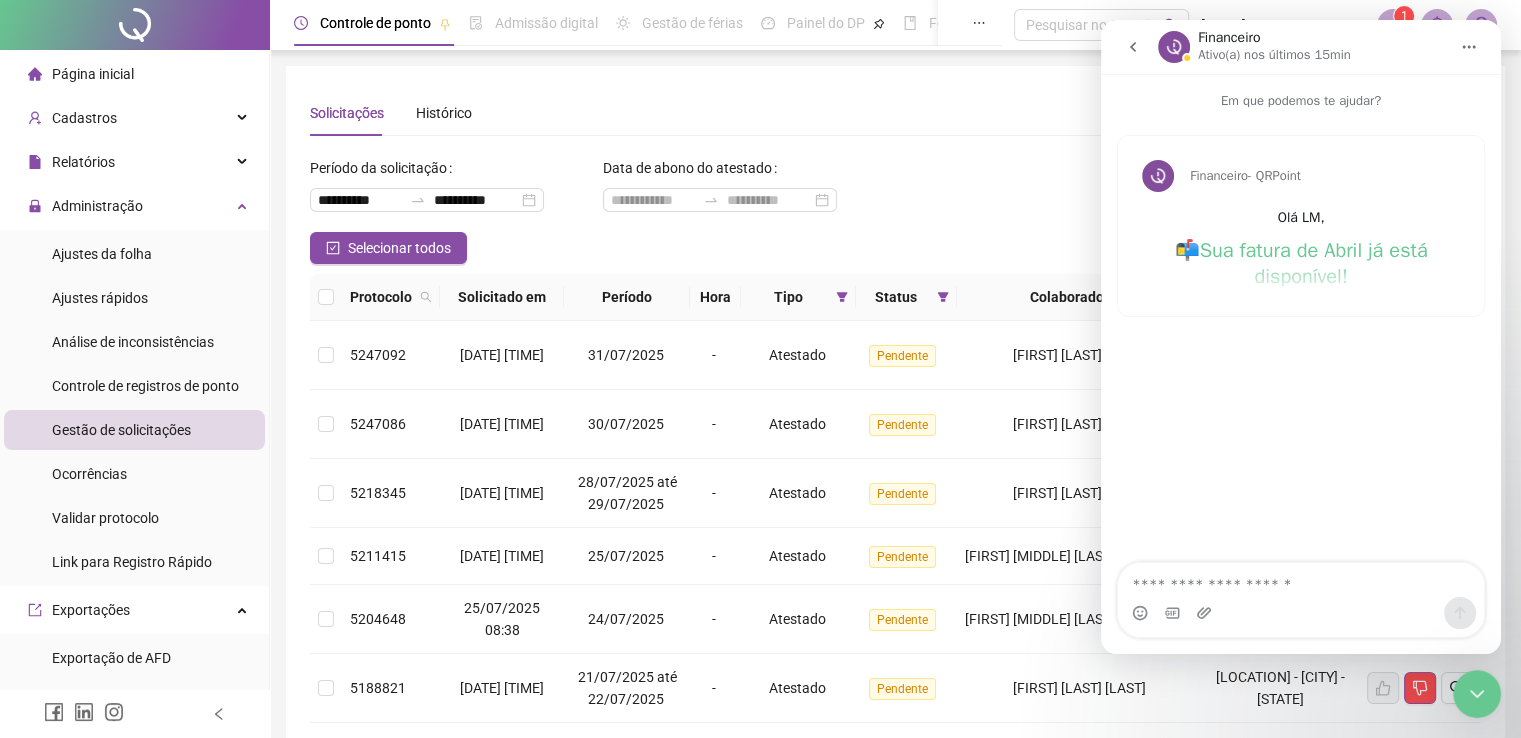 click at bounding box center (1133, 47) 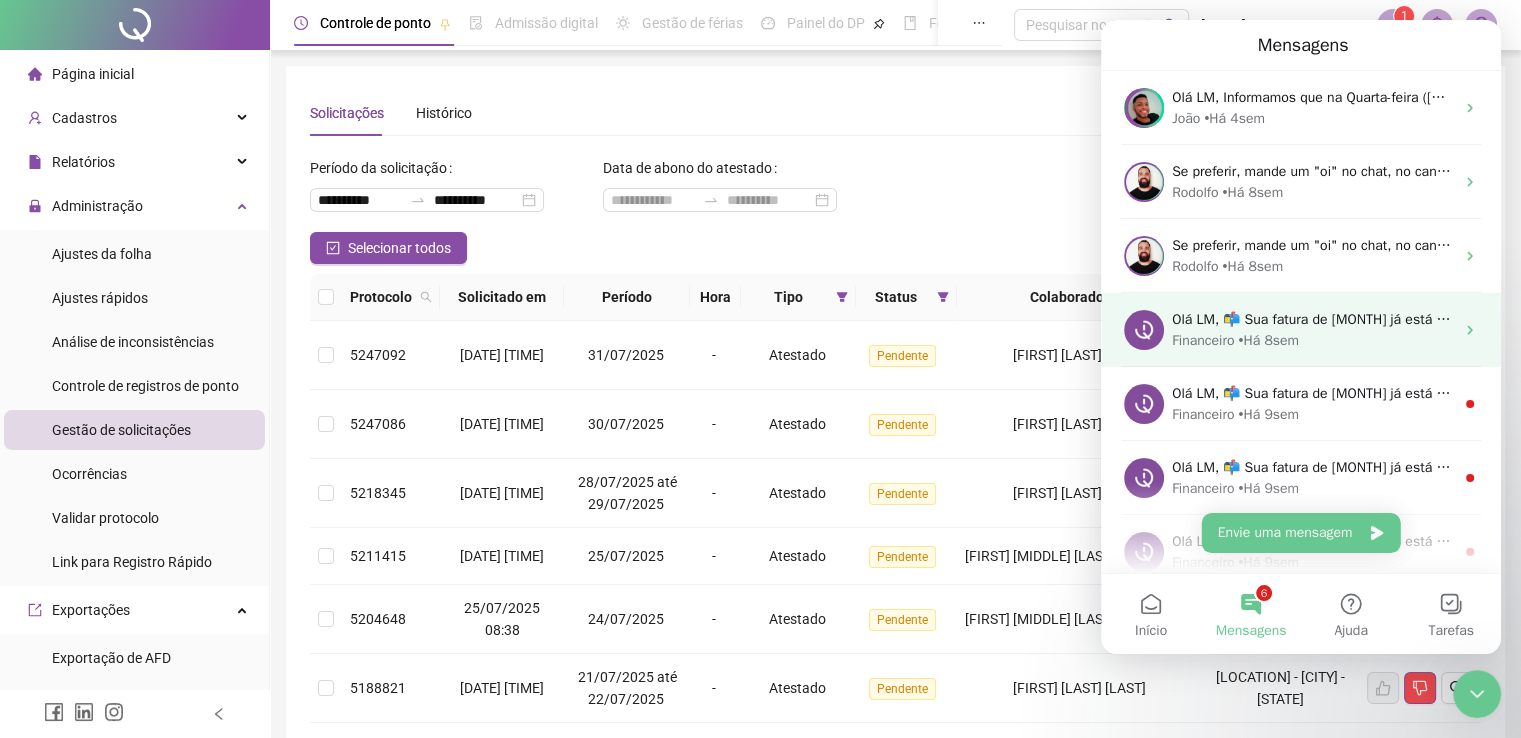 scroll, scrollTop: 317, scrollLeft: 0, axis: vertical 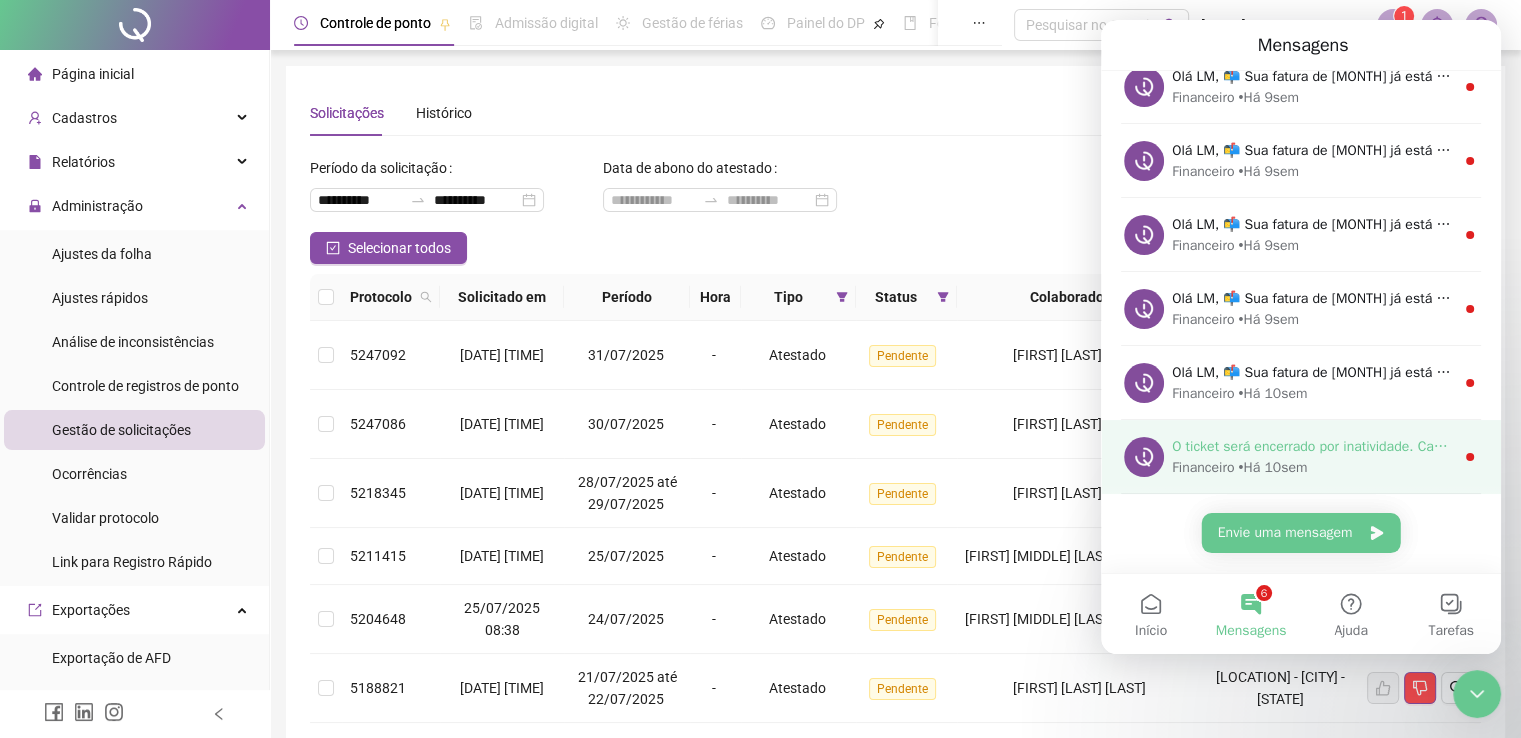 click on "[TIME]" at bounding box center (1272, 467) 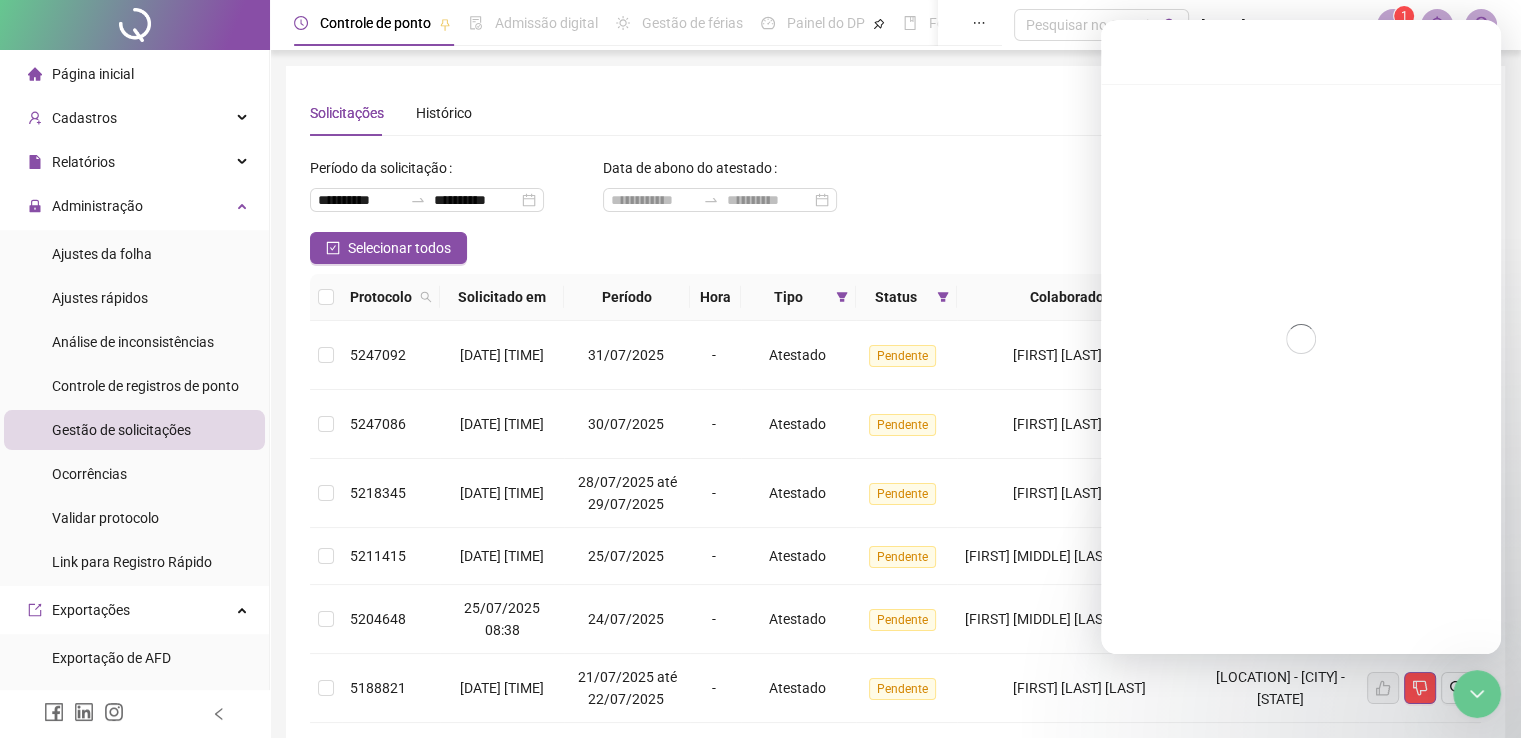 scroll, scrollTop: 236, scrollLeft: 0, axis: vertical 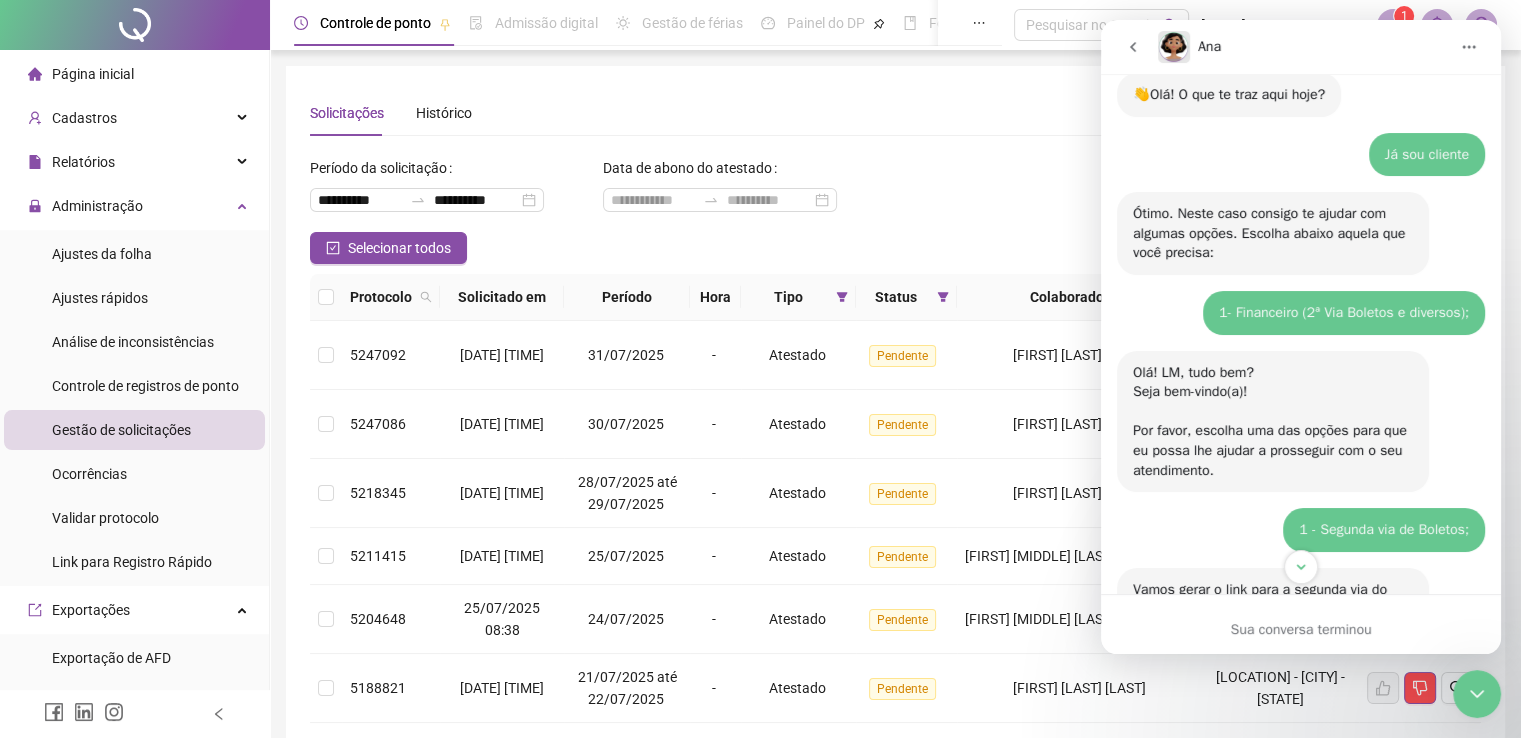 click 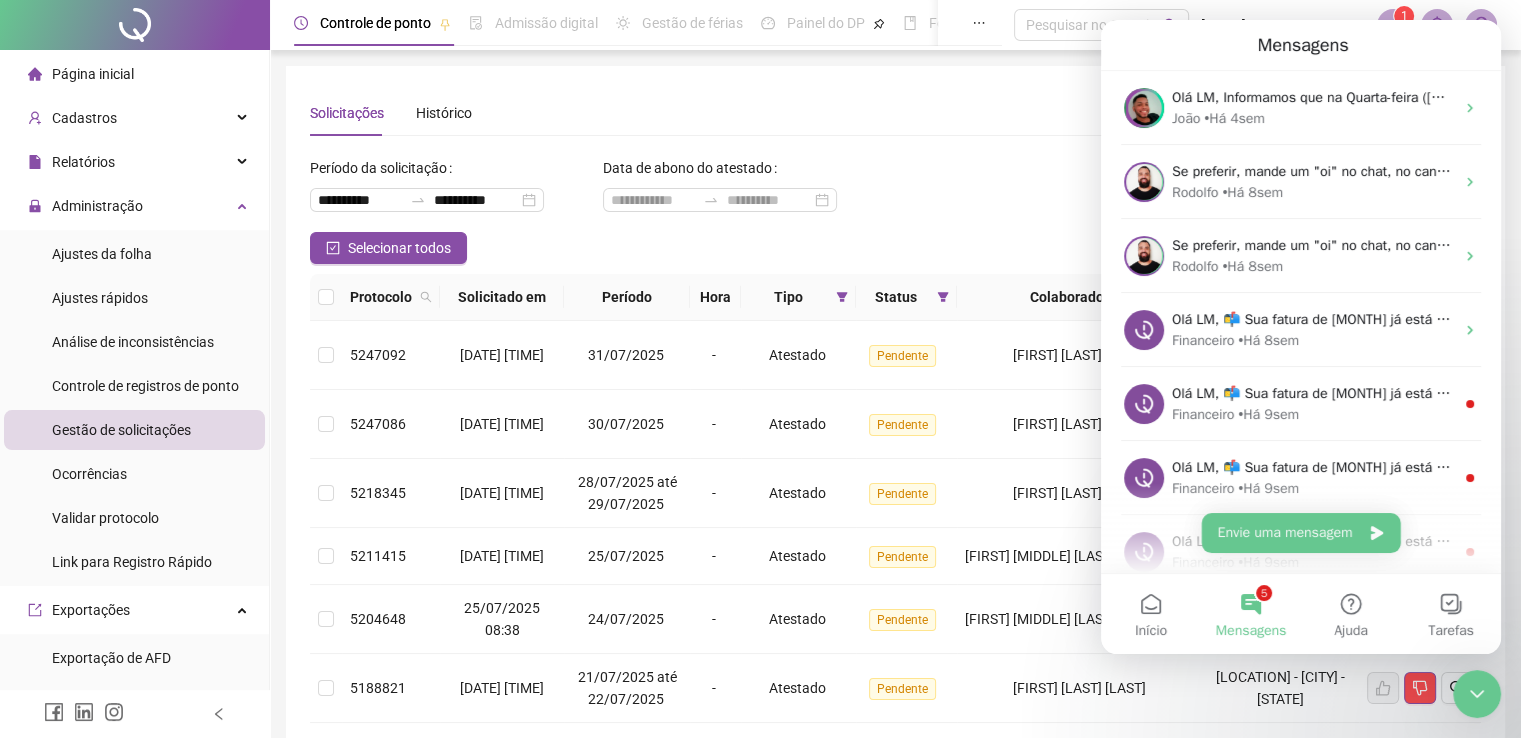 scroll, scrollTop: 0, scrollLeft: 0, axis: both 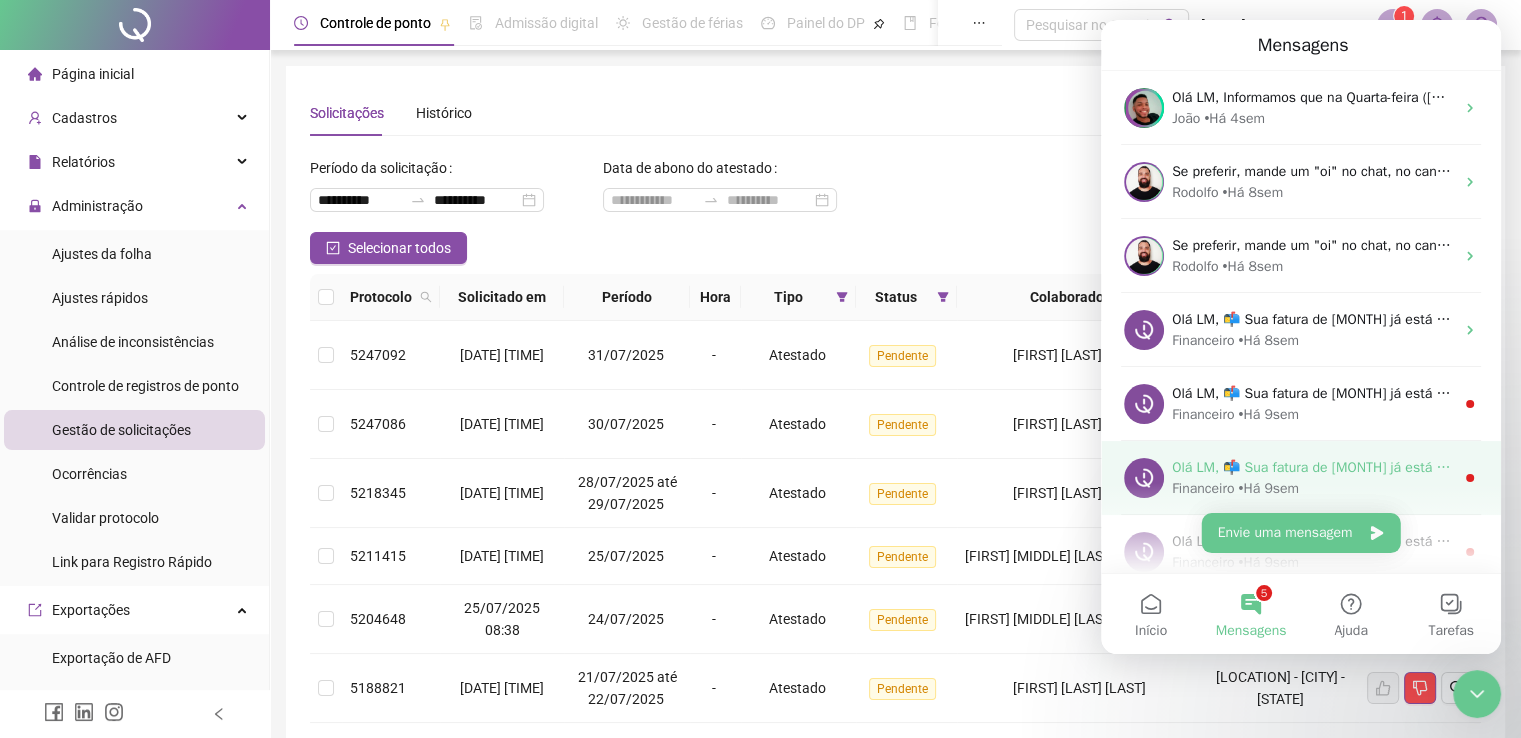 click at bounding box center [1144, 478] 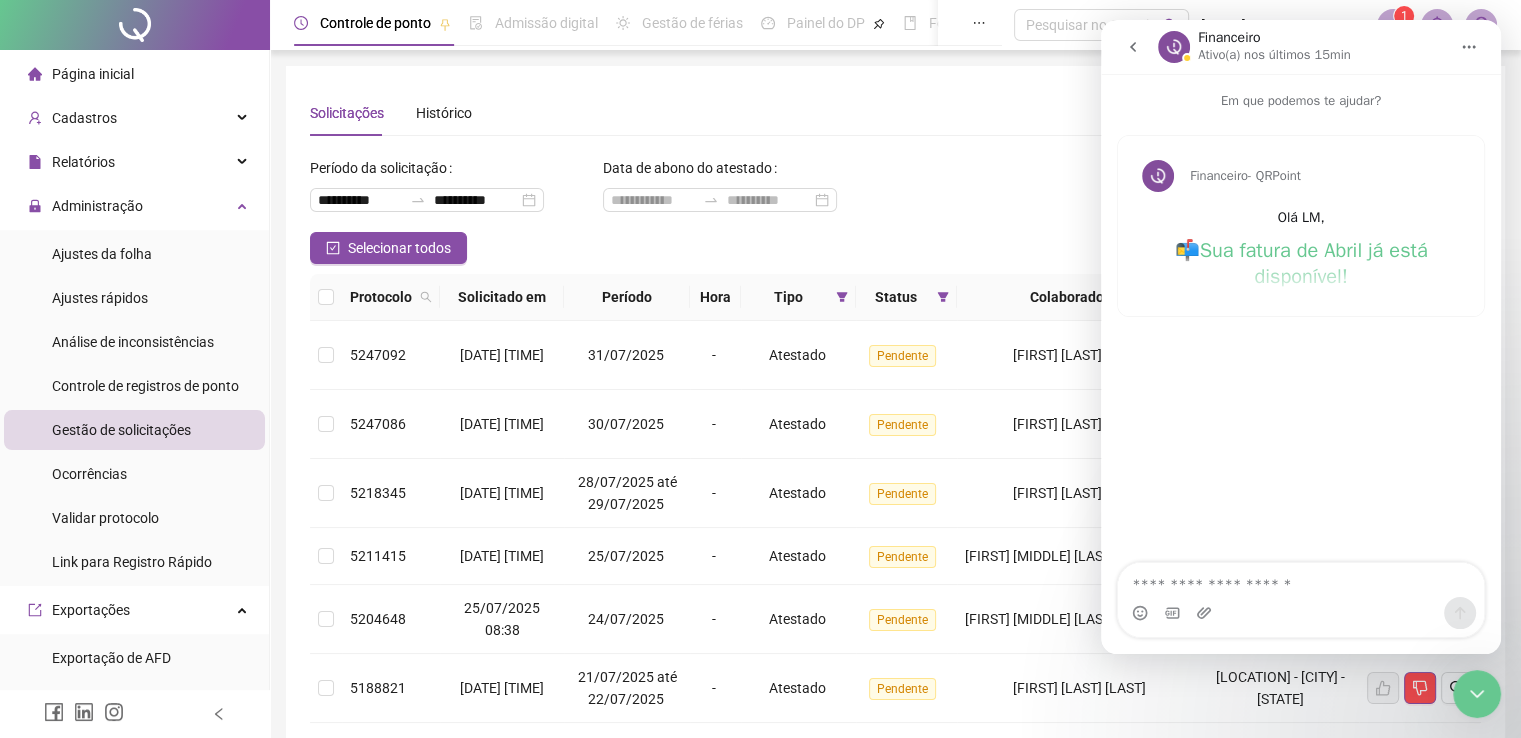 click 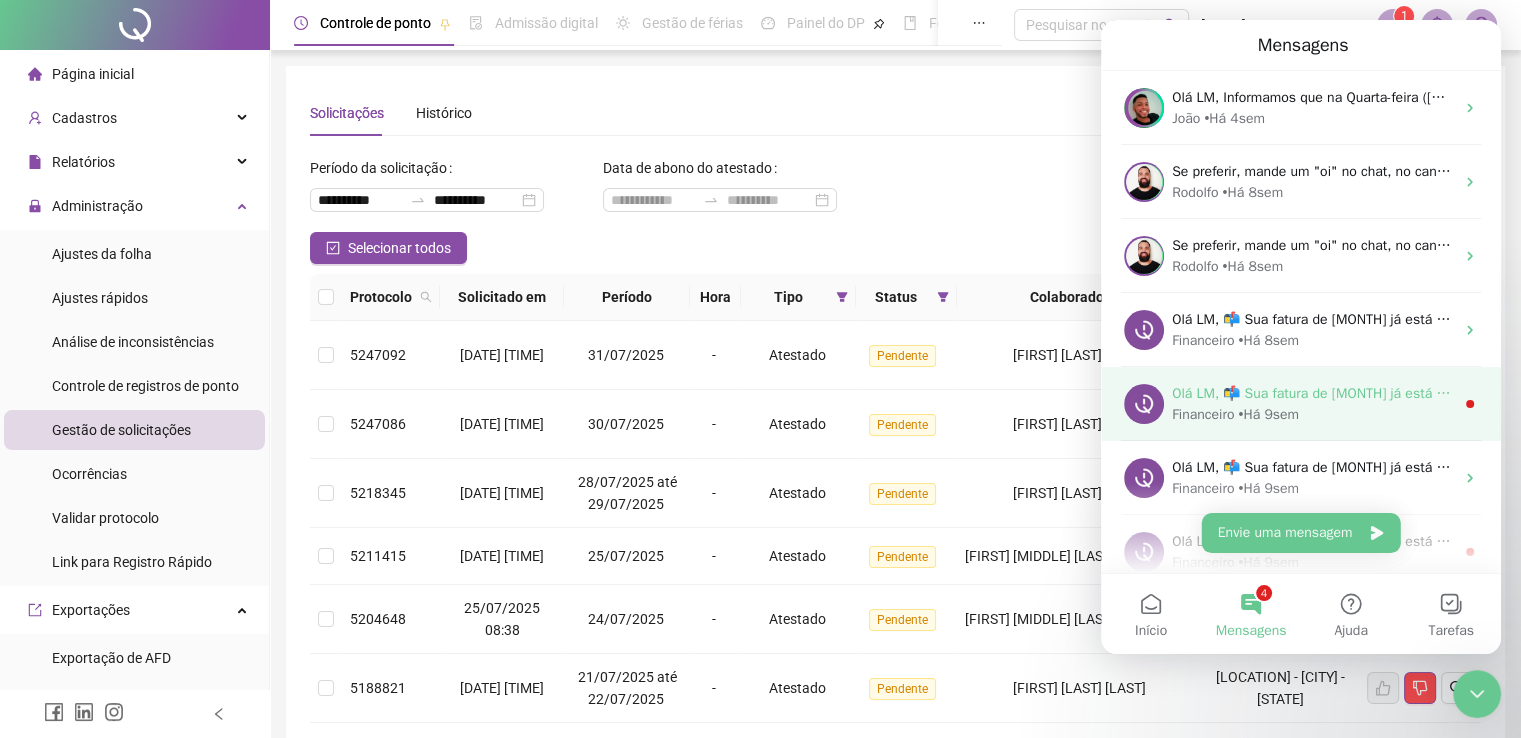 click on "Financeiro • [TIME]" at bounding box center [1313, 414] 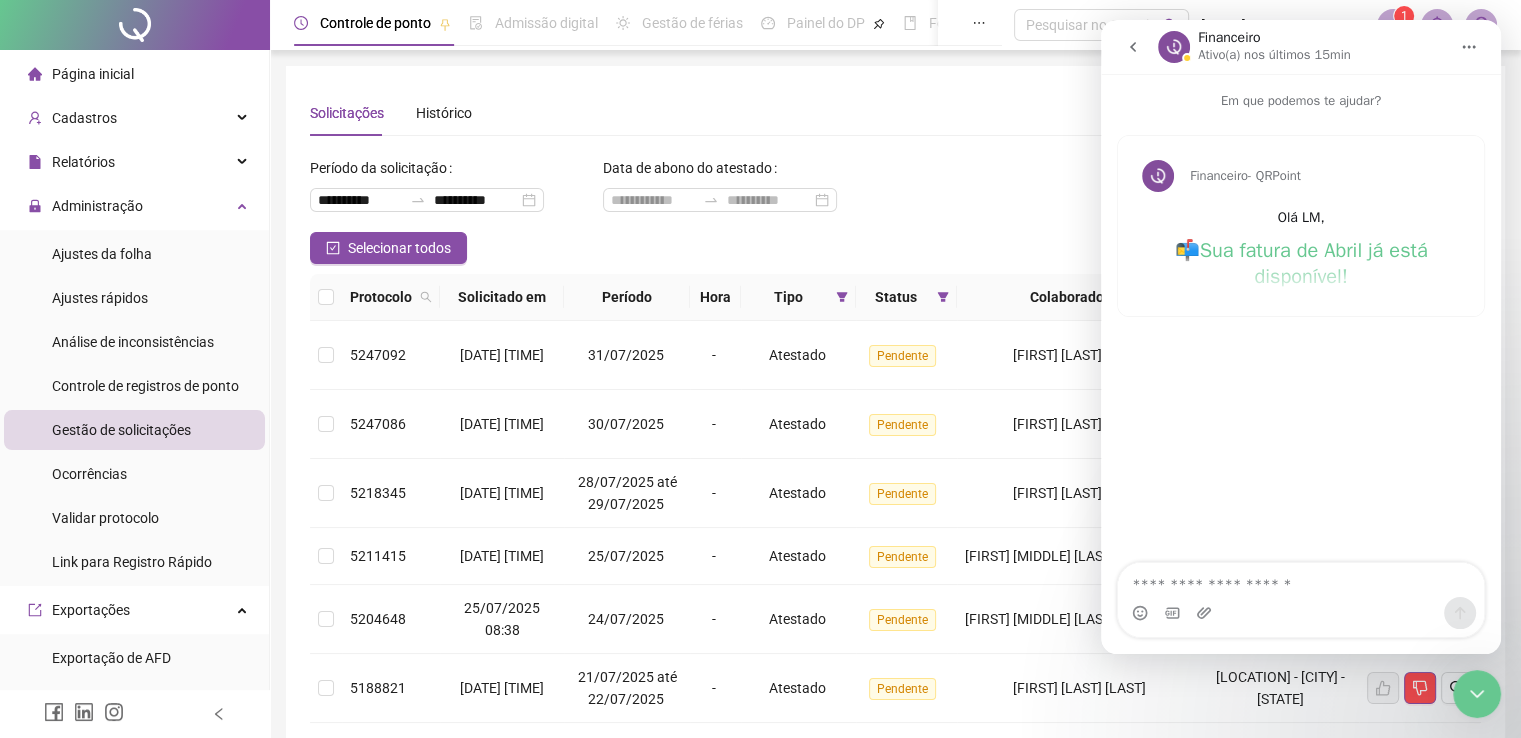 click 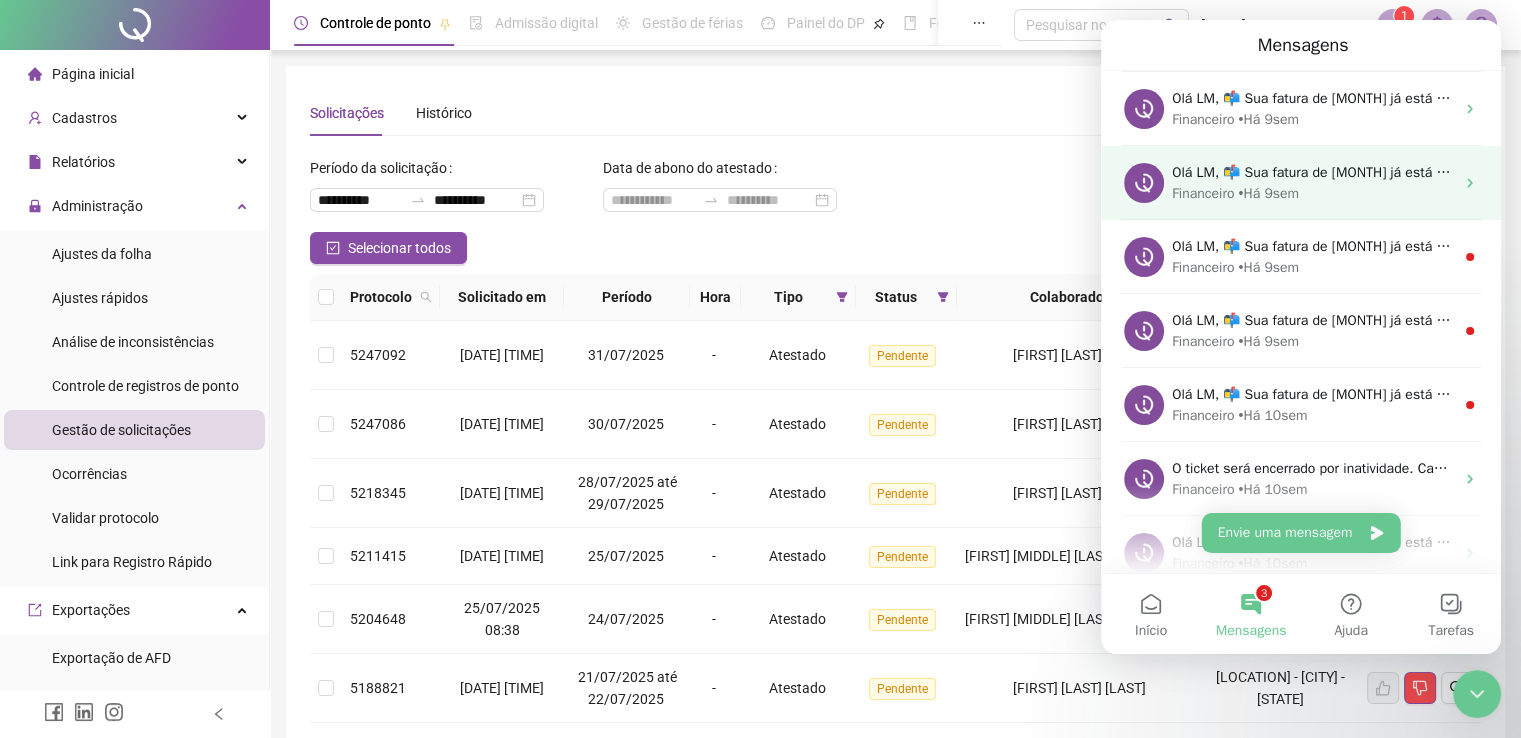 scroll, scrollTop: 333, scrollLeft: 0, axis: vertical 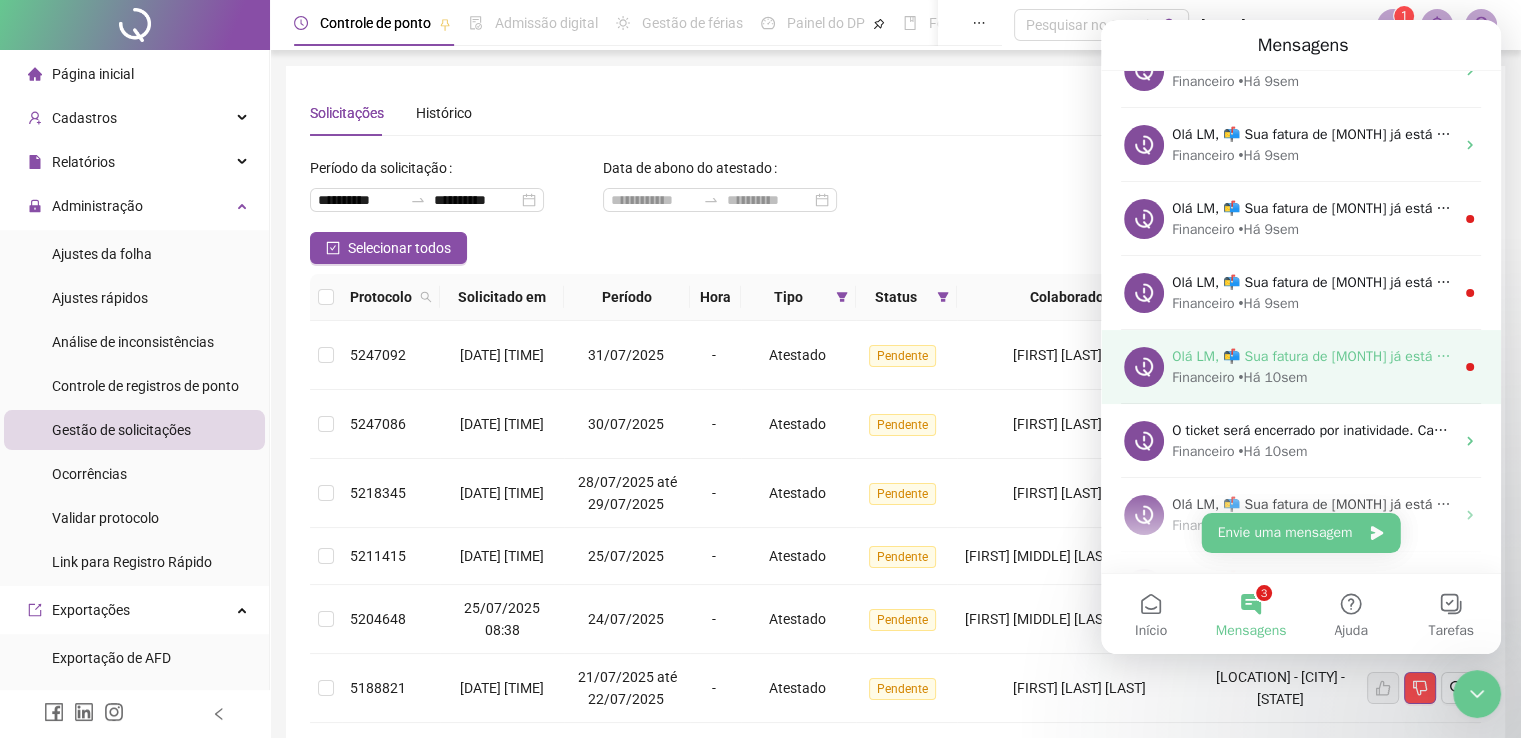 click on "Olá LM, 📬 Sua fatura de [MONTH] já está disponível! Olá, tudo bem? Passando para avisar que a fatura referente ao mês de [MONTH] já está disponível para pagamento. Para evitar qualquer imprevisto no acesso ao sistema, você pode acessá-la rapidamente pelo link abaixo: 👉 Acessar fatura agora Caso já tenha efetuado o pagamento, por favor, desconsidere esta mensagem. Qualquer dúvida, estamos à disposição! 😊 Atenciosamente, Equipe QRPoint" at bounding box center (2582, 356) 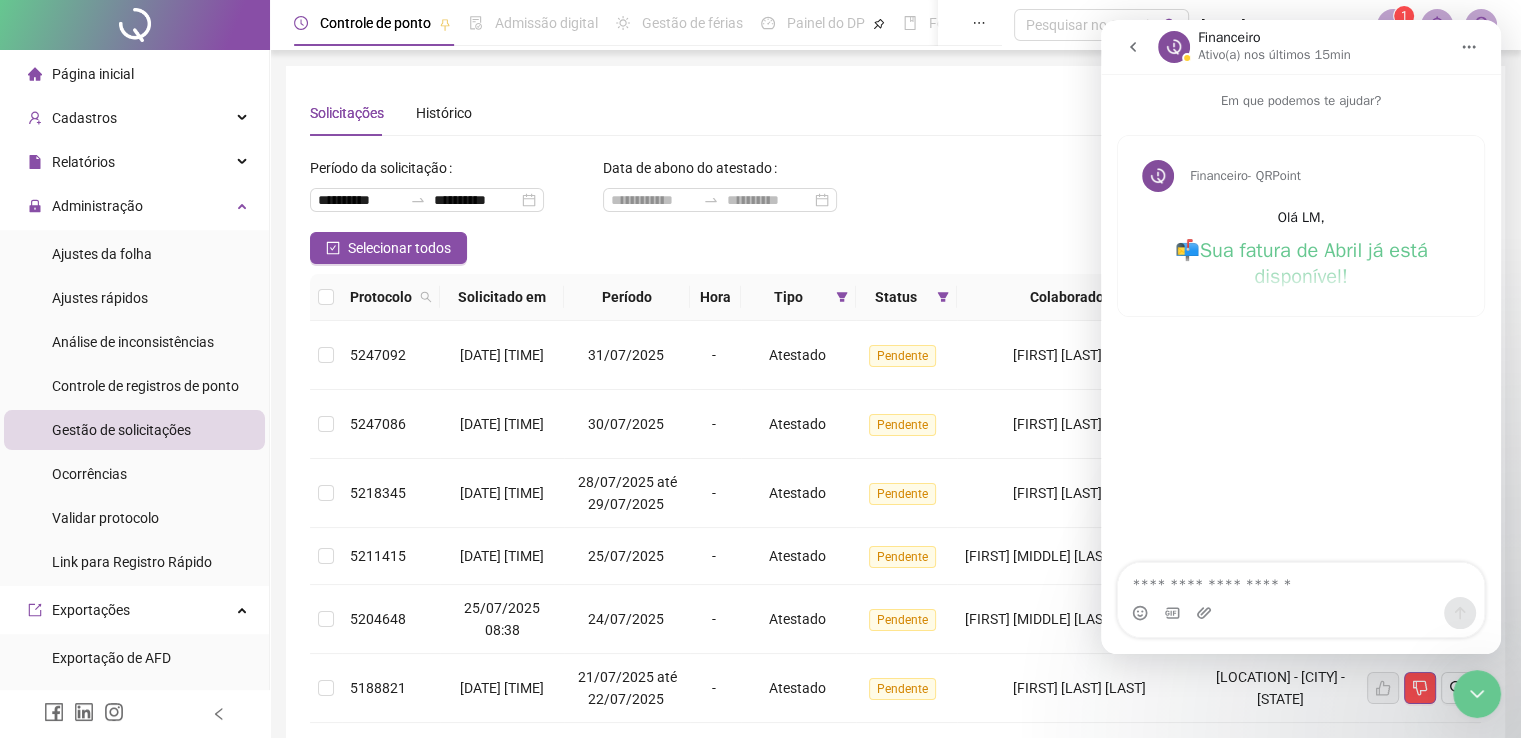 click 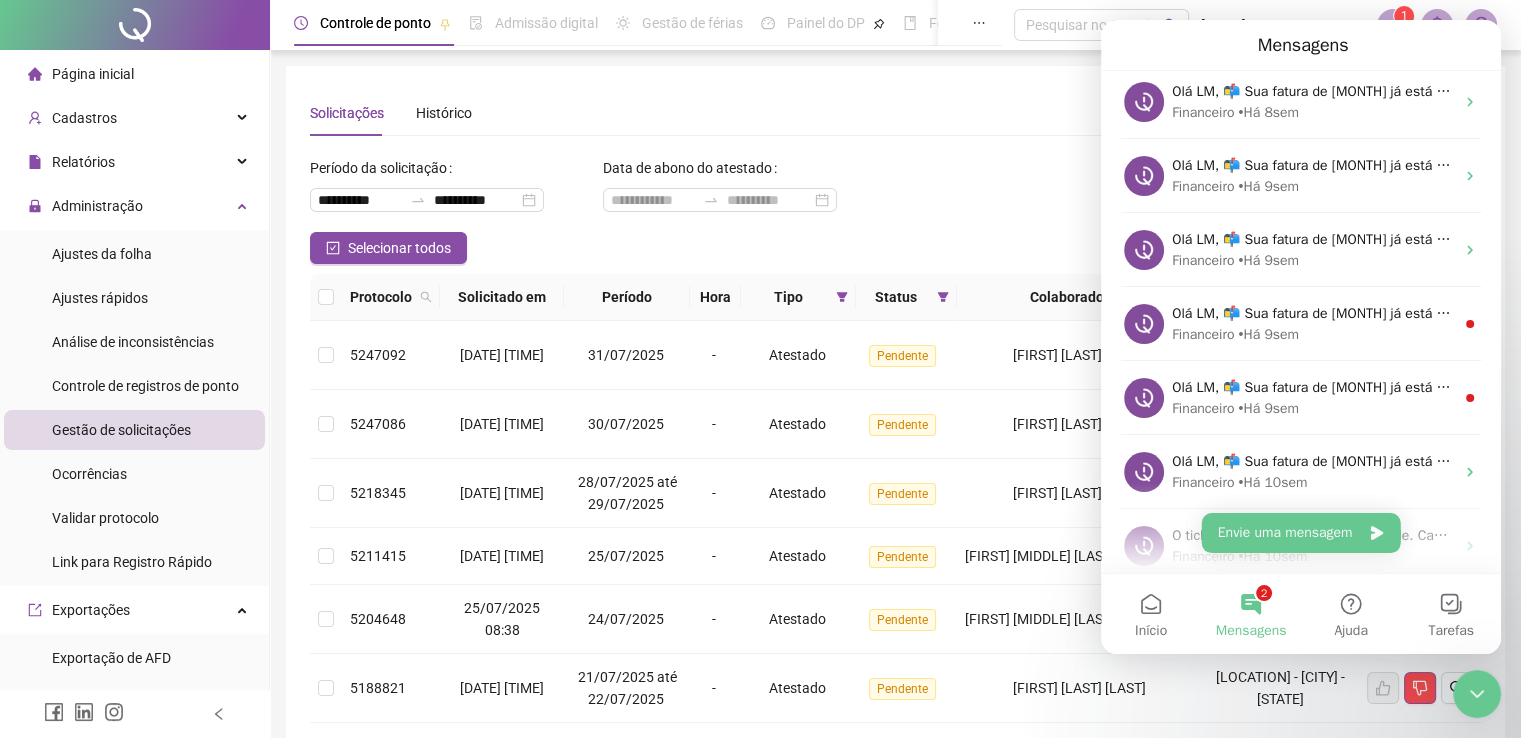 scroll, scrollTop: 224, scrollLeft: 0, axis: vertical 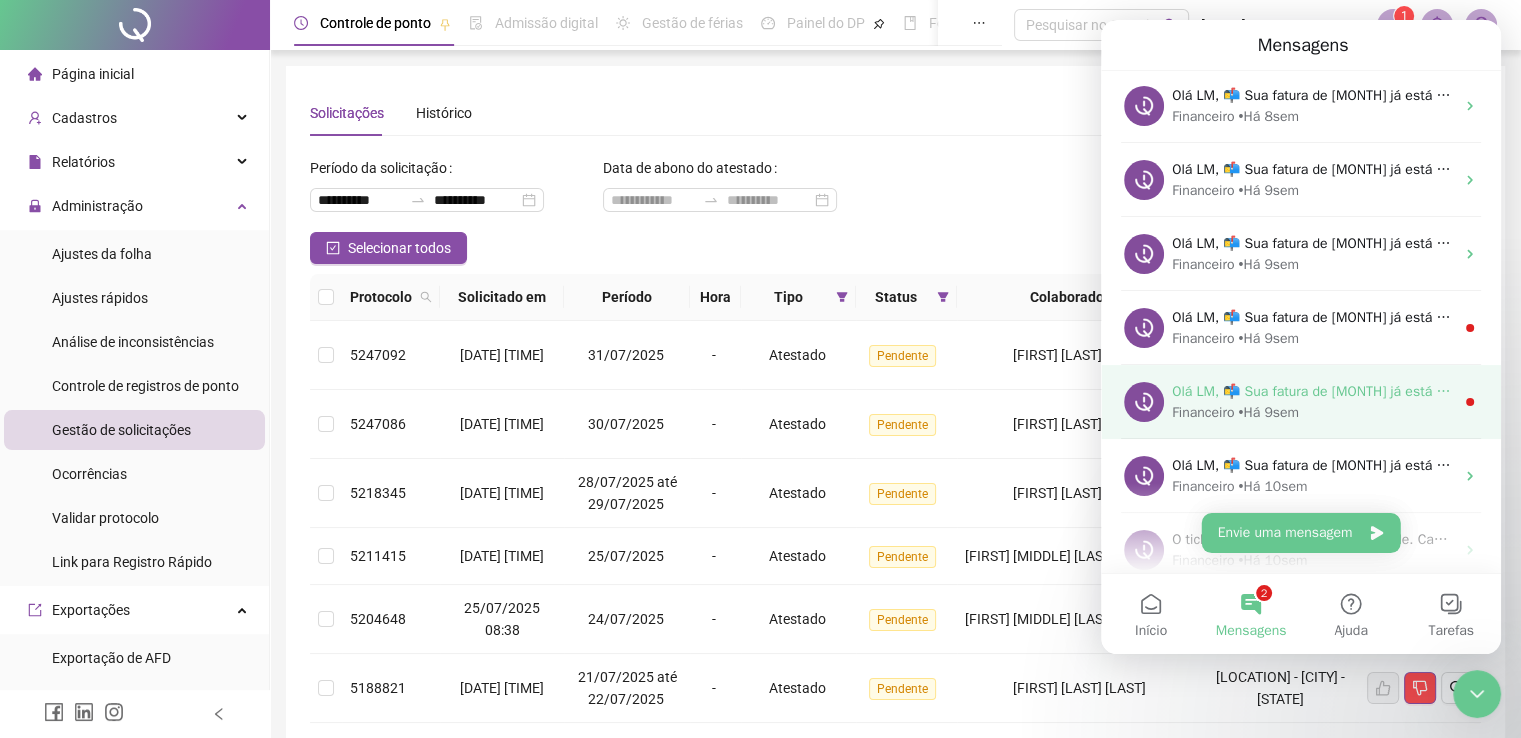 click on "Olá LM, 📬 Sua fatura de [MONTH] já está disponível! Olá, tudo bem? Passando para avisar que a fatura referente ao mês de [MONTH] já está disponível para pagamento. Para evitar qualquer imprevisto no acesso ao sistema, você pode acessá-la rapidamente pelo link abaixo: 👉 Acessar fatura agora Caso já tenha efetuado o pagamento, por favor, desconsidere esta mensagem. Qualquer dúvida, estamos à disposição! 😊 Atenciosamente, Equipe QRPoint" at bounding box center [2582, 391] 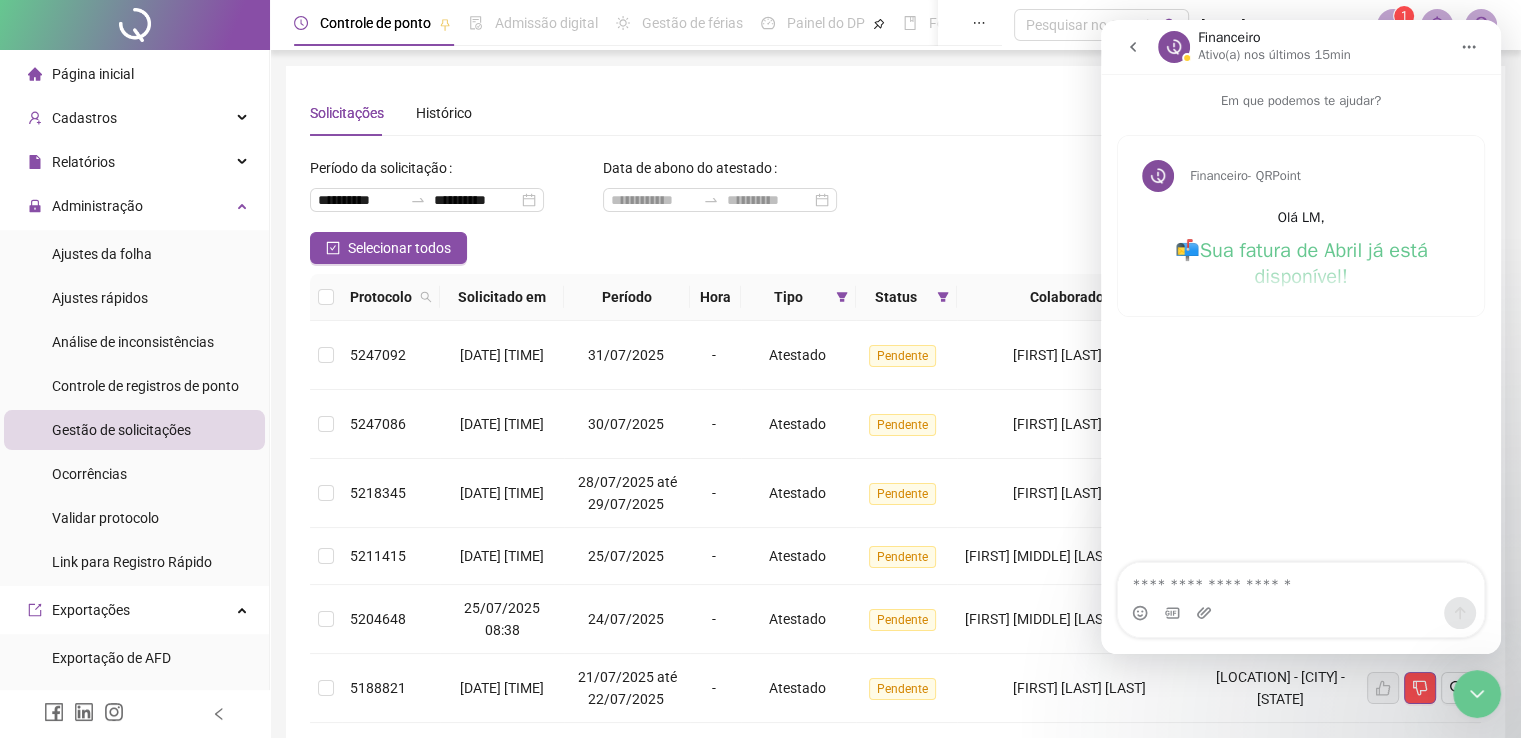 click 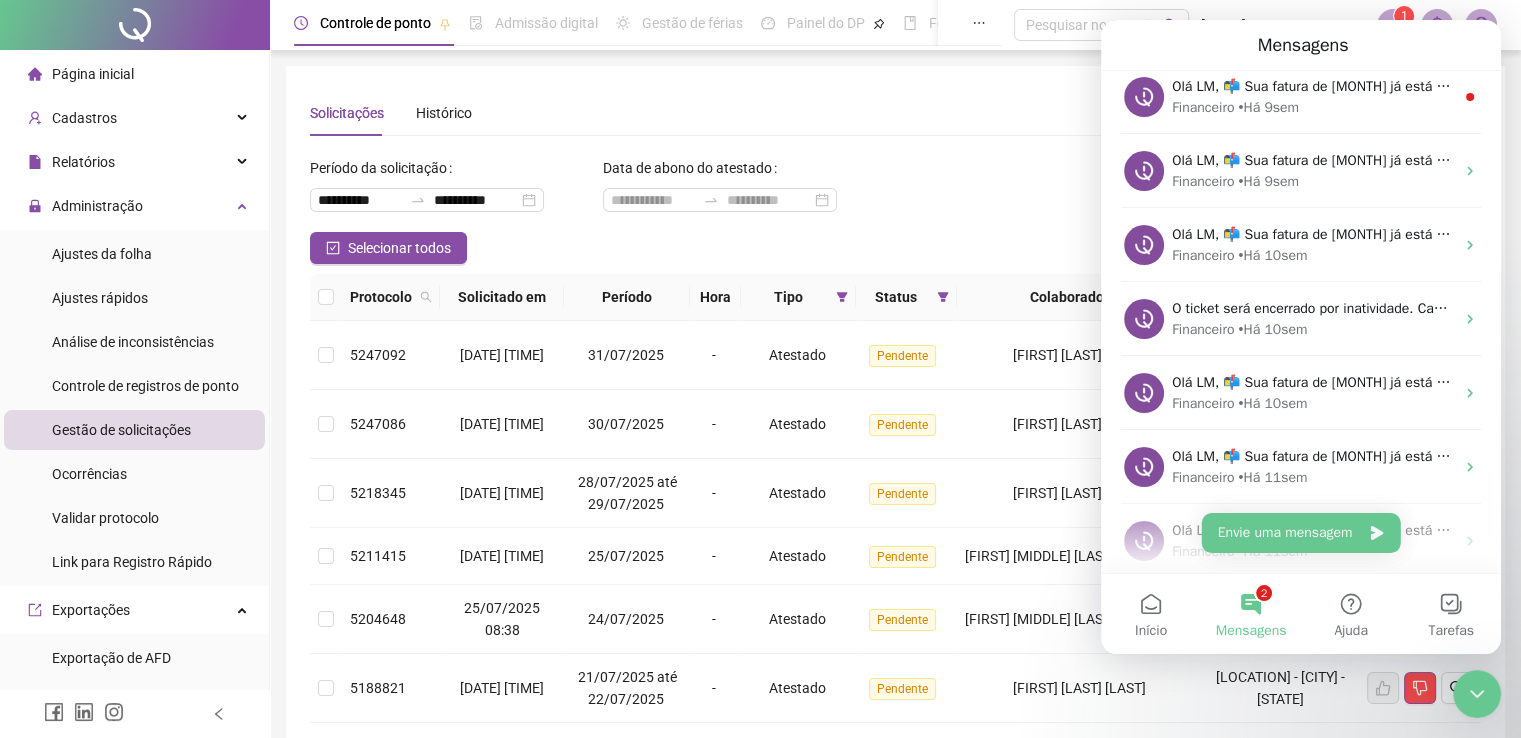scroll, scrollTop: 296, scrollLeft: 0, axis: vertical 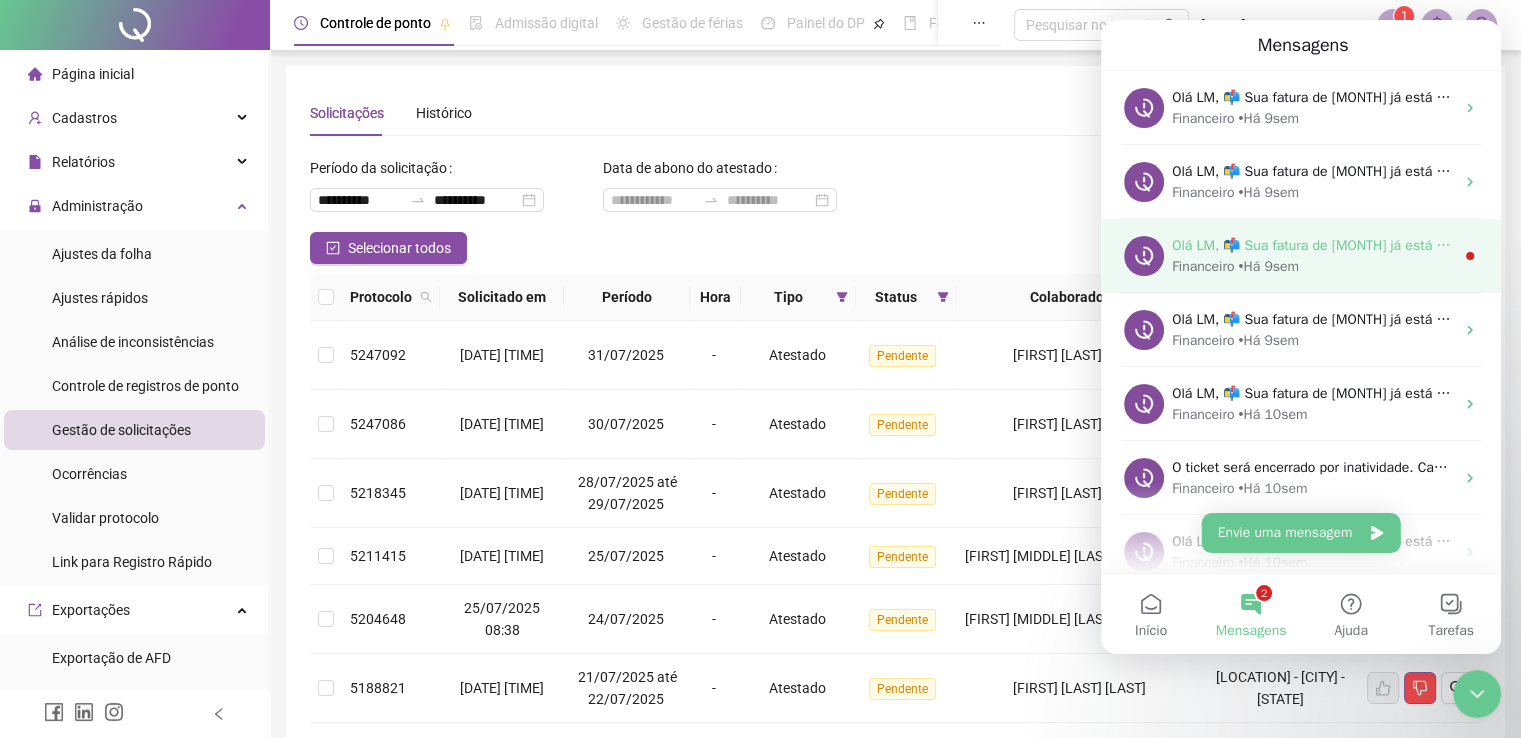 click on "Olá LM, 📬 Sua fatura de [MONTH] já está disponível! Olá, tudo bem? Passando para avisar que a fatura referente ao mês de [MONTH] já está disponível para pagamento. Para evitar qualquer imprevisto no acesso ao sistema, você pode acessá-la rapidamente pelo link abaixo: 👉 Acessar fatura agora Caso já tenha efetuado o pagamento, por favor, desconsidere esta mensagem. Qualquer dúvida, estamos à disposição! 😊 Atenciosamente, Equipe QRPoint" at bounding box center [2582, 245] 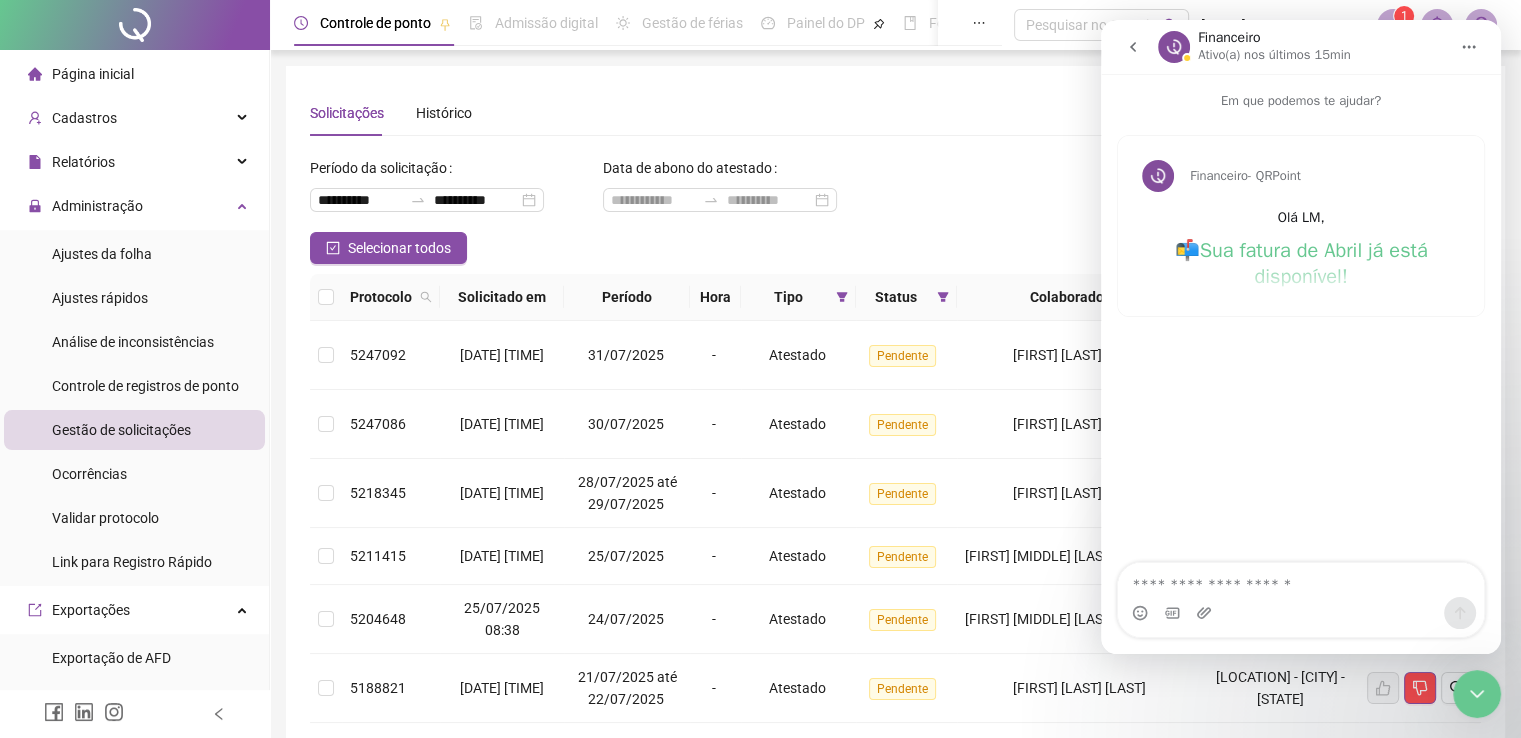click at bounding box center (1133, 47) 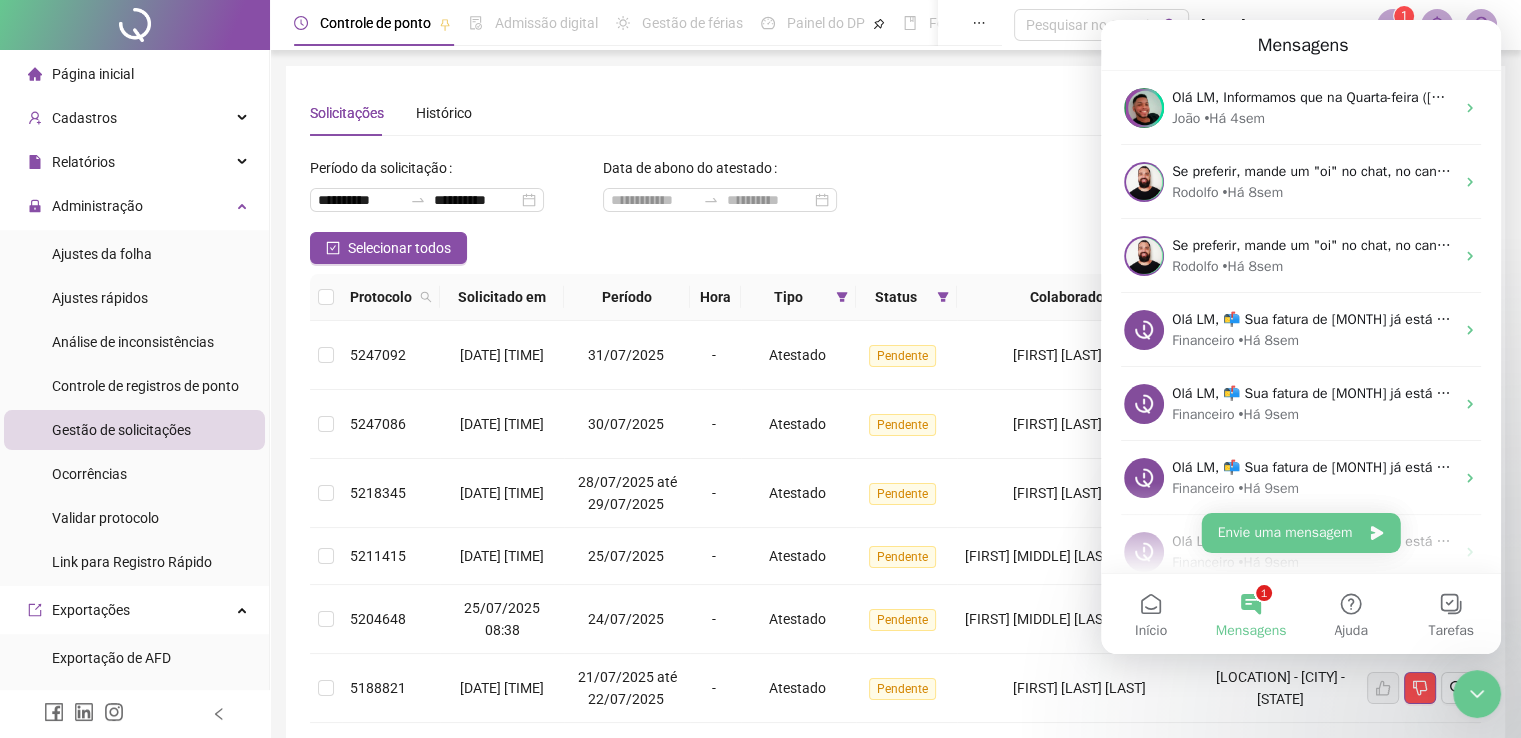 click on "1 Mensagens" at bounding box center (1251, 614) 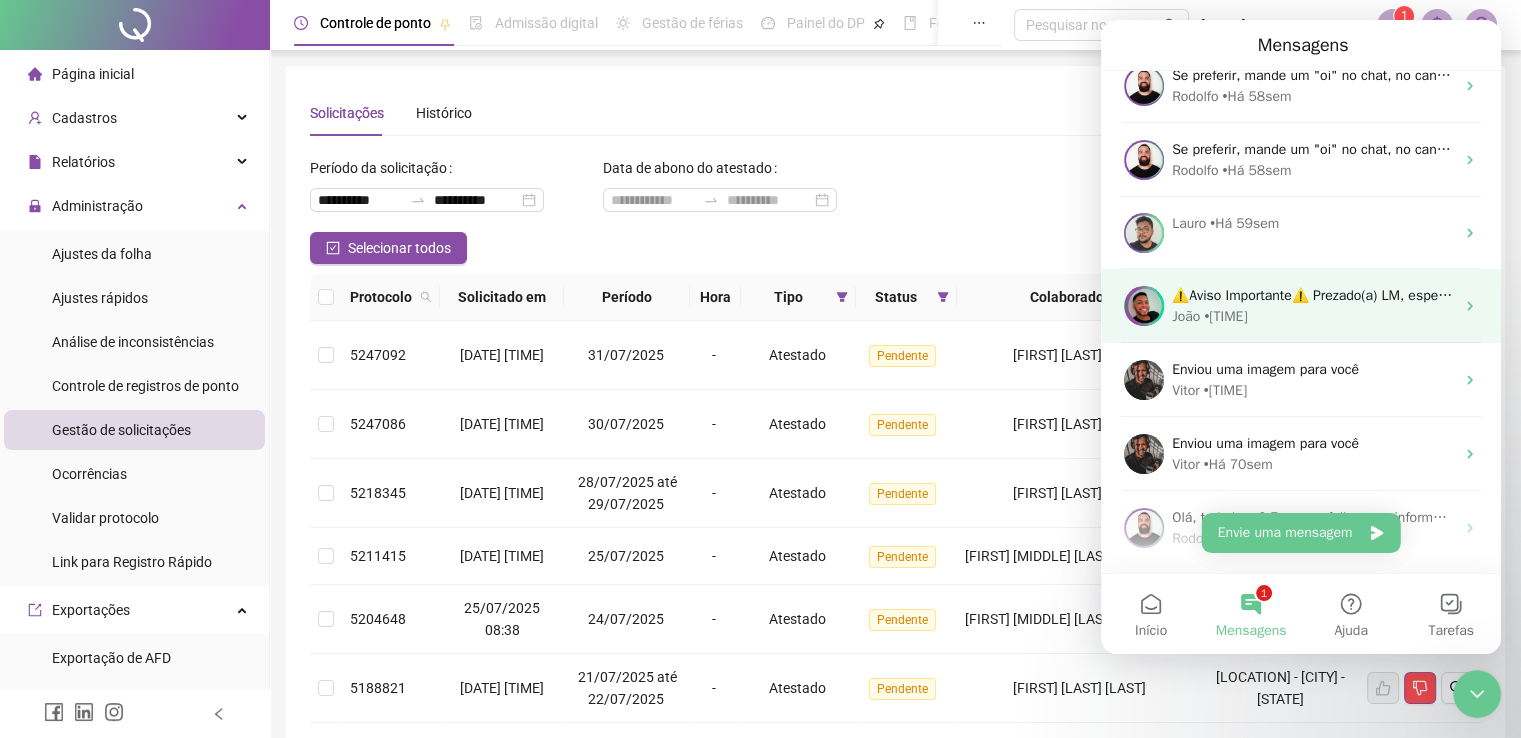 scroll, scrollTop: 2385, scrollLeft: 0, axis: vertical 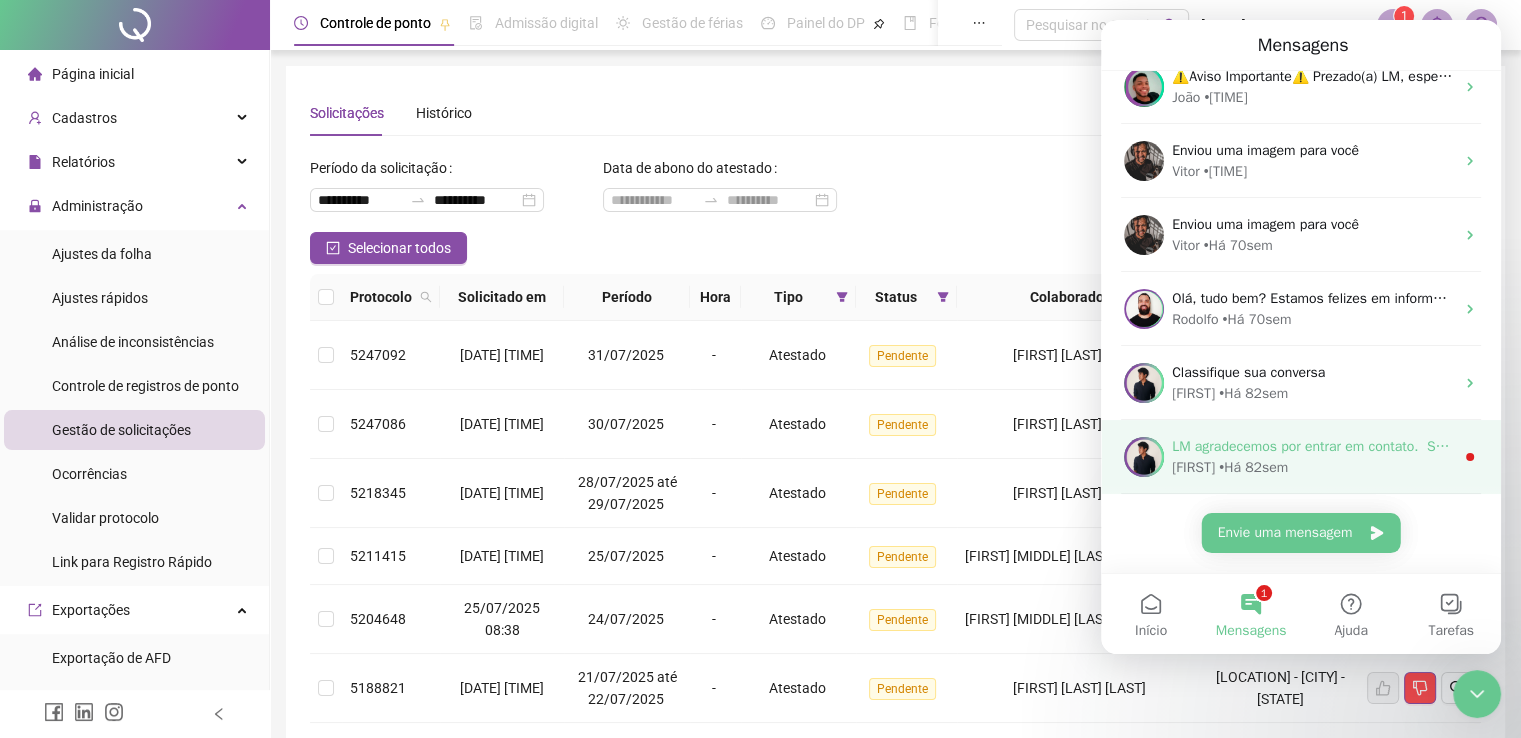 click on "[TIME]" at bounding box center [1253, 467] 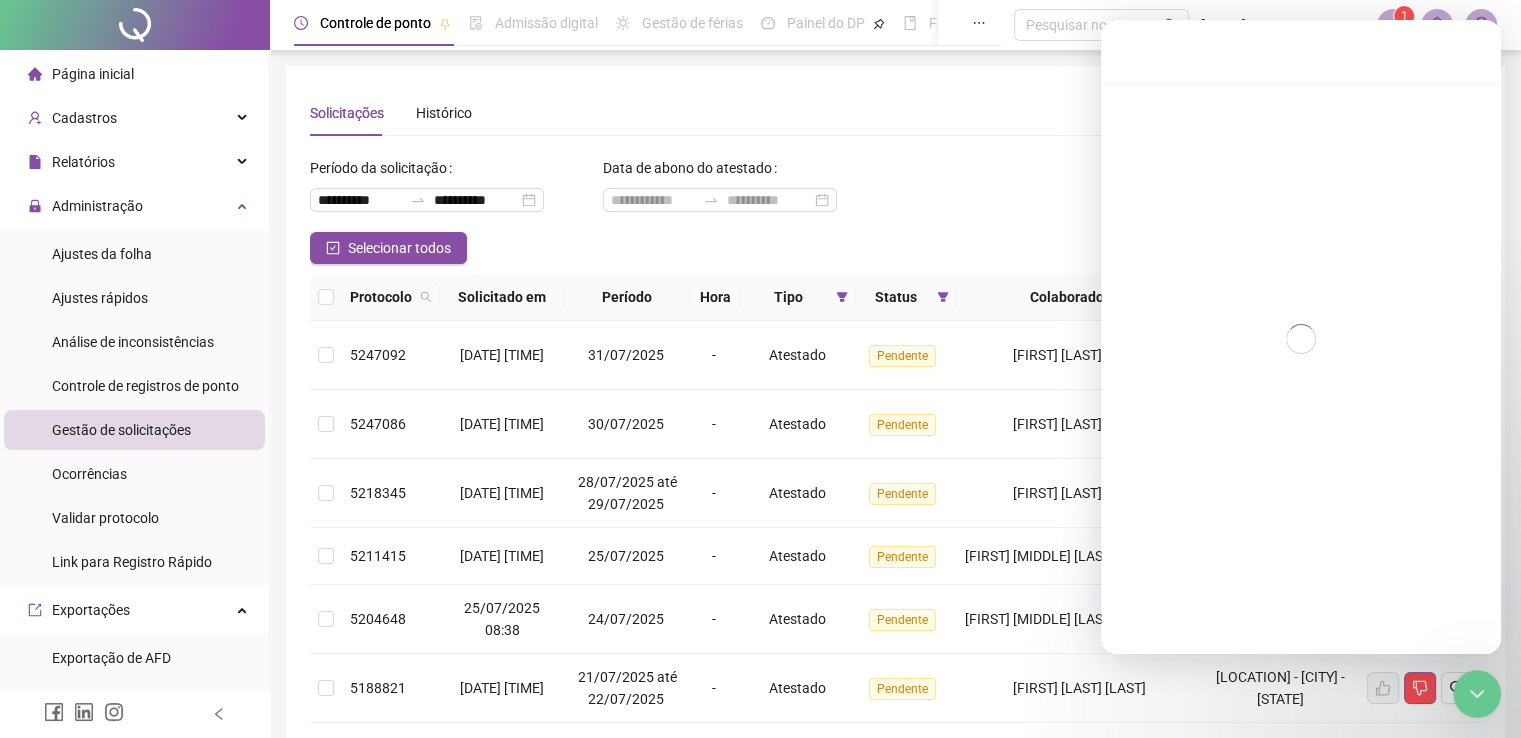 scroll, scrollTop: 2304, scrollLeft: 0, axis: vertical 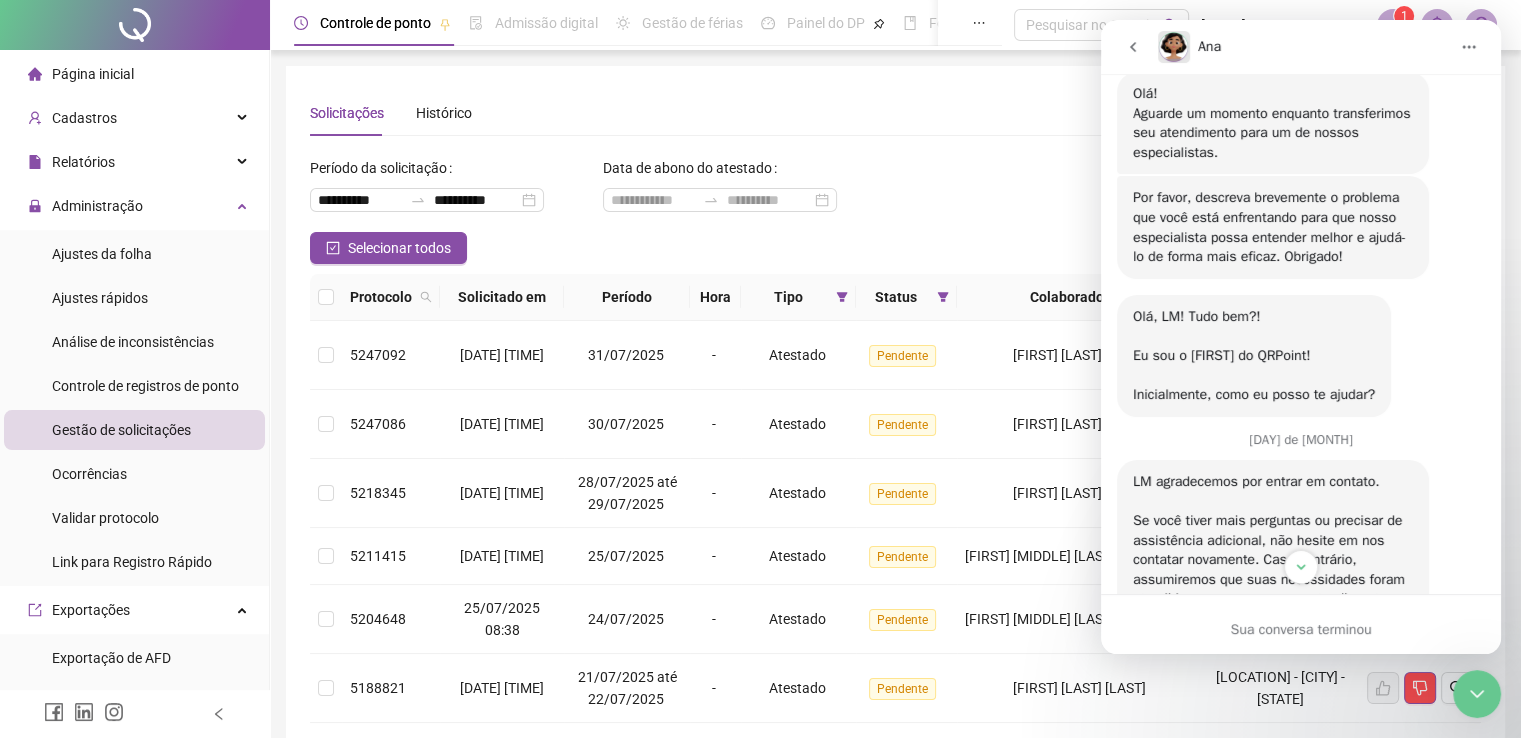 click 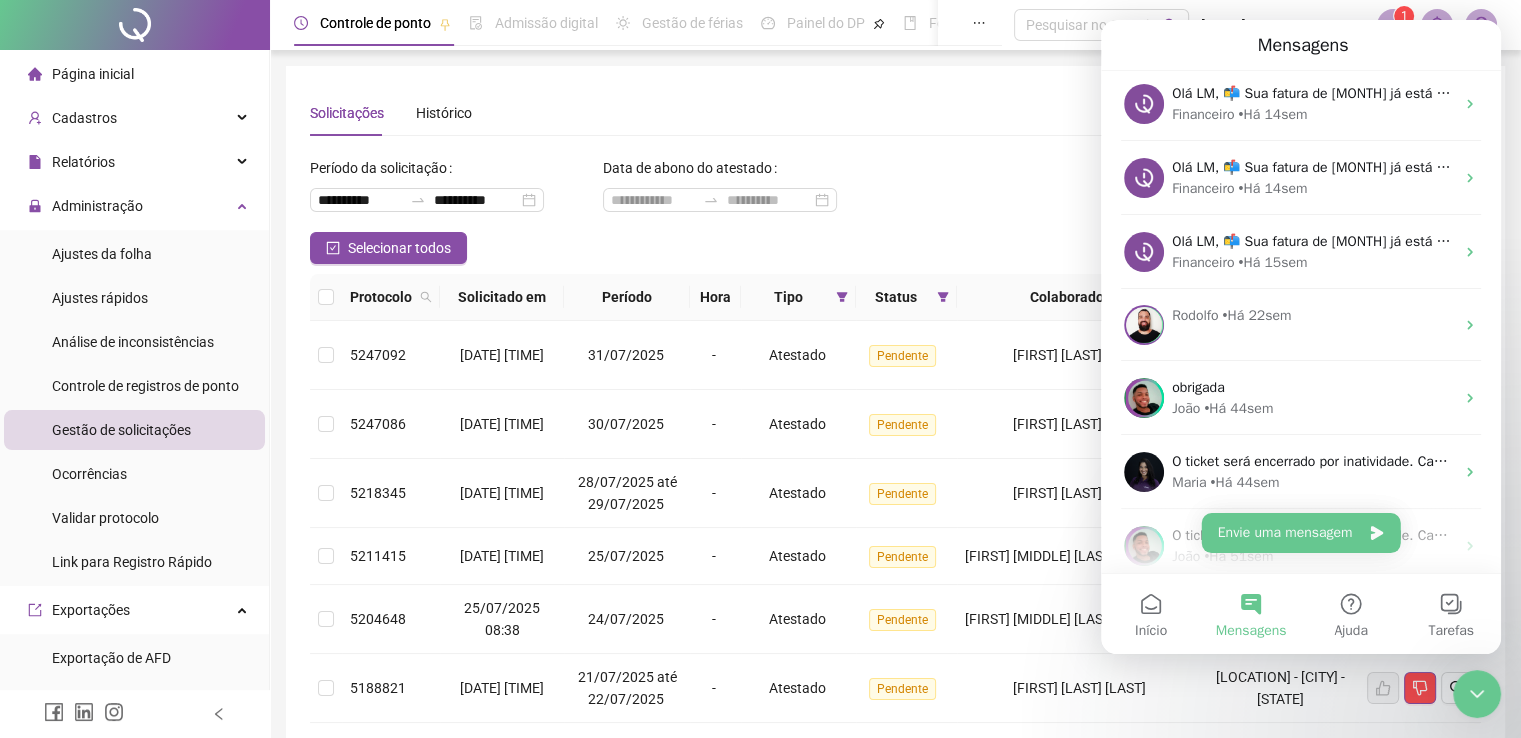 scroll, scrollTop: 1333, scrollLeft: 0, axis: vertical 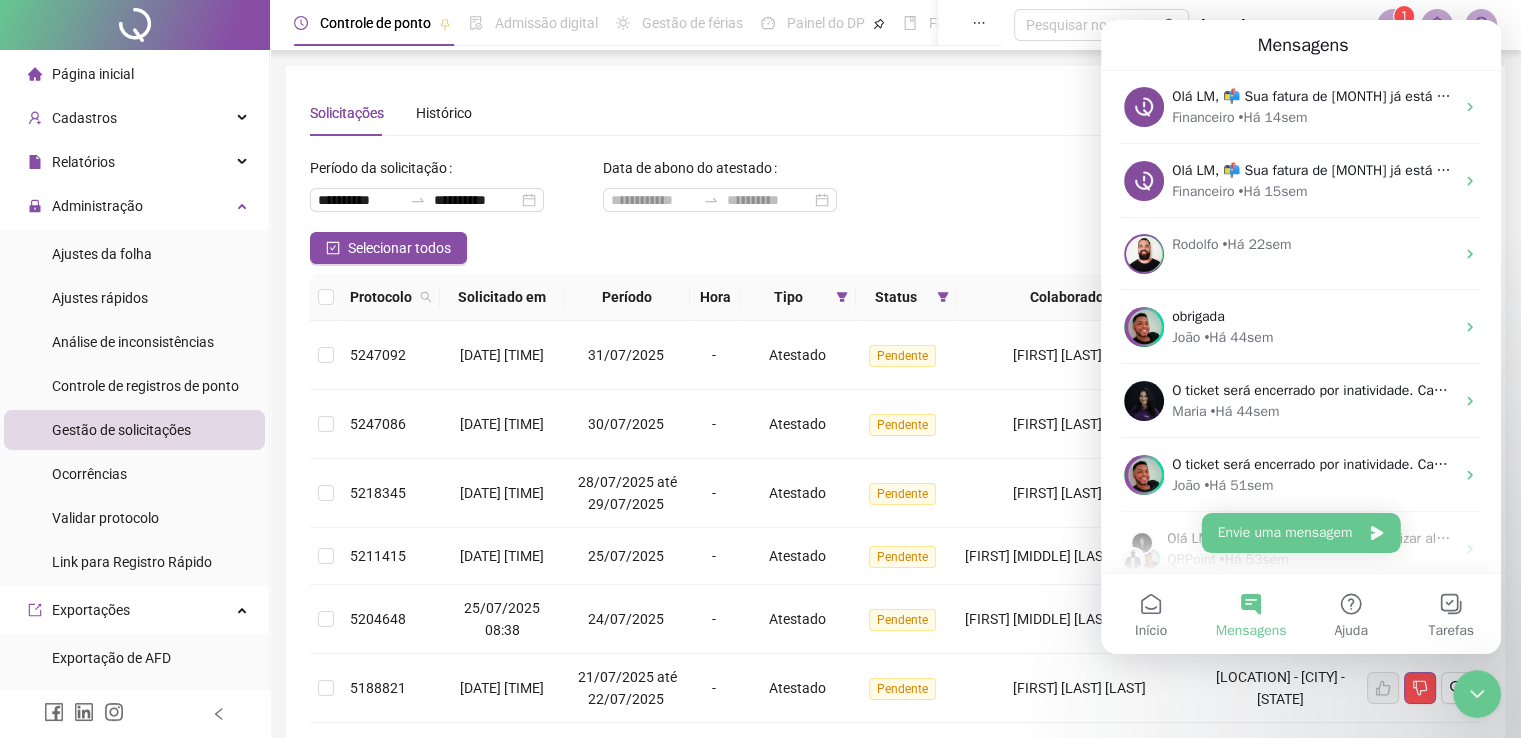 click 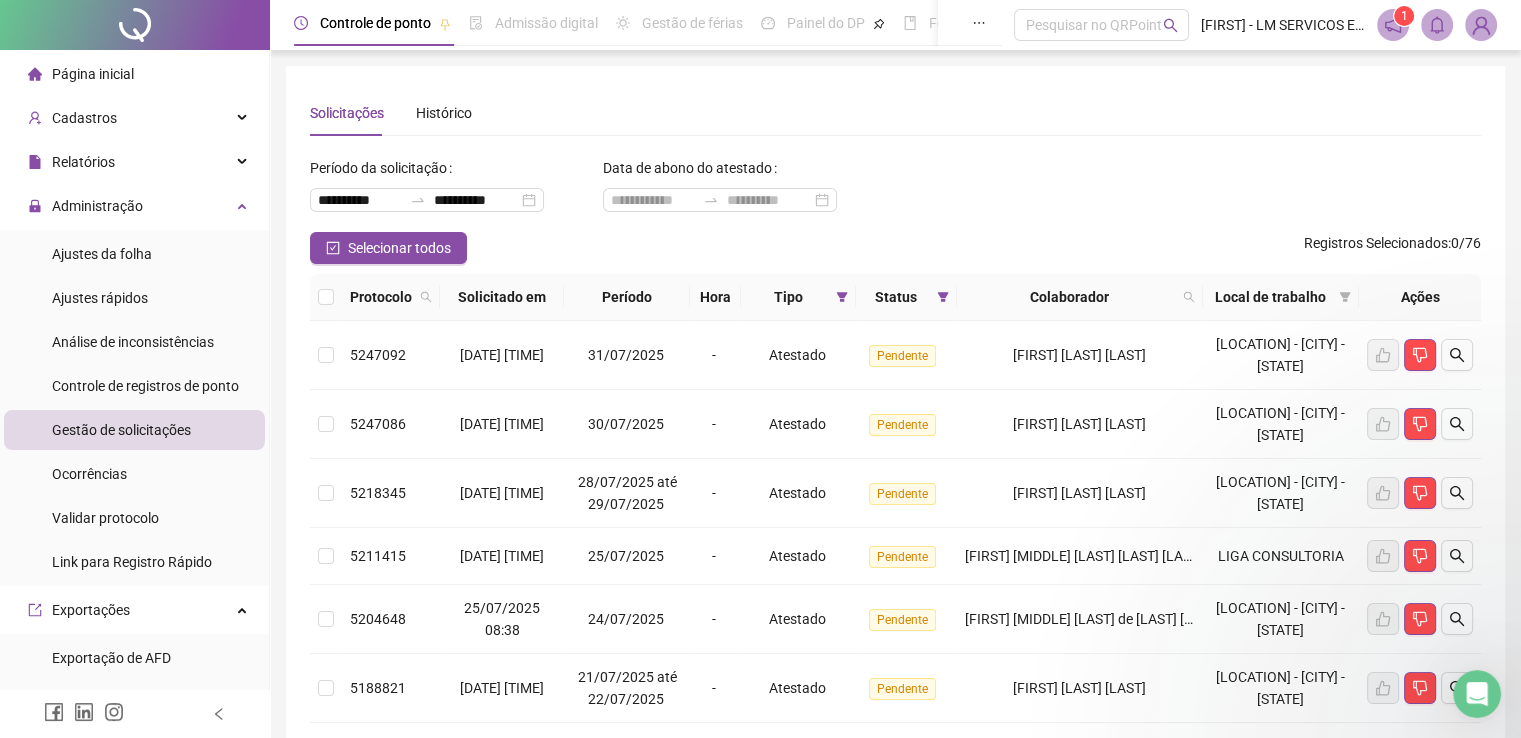 scroll, scrollTop: 0, scrollLeft: 0, axis: both 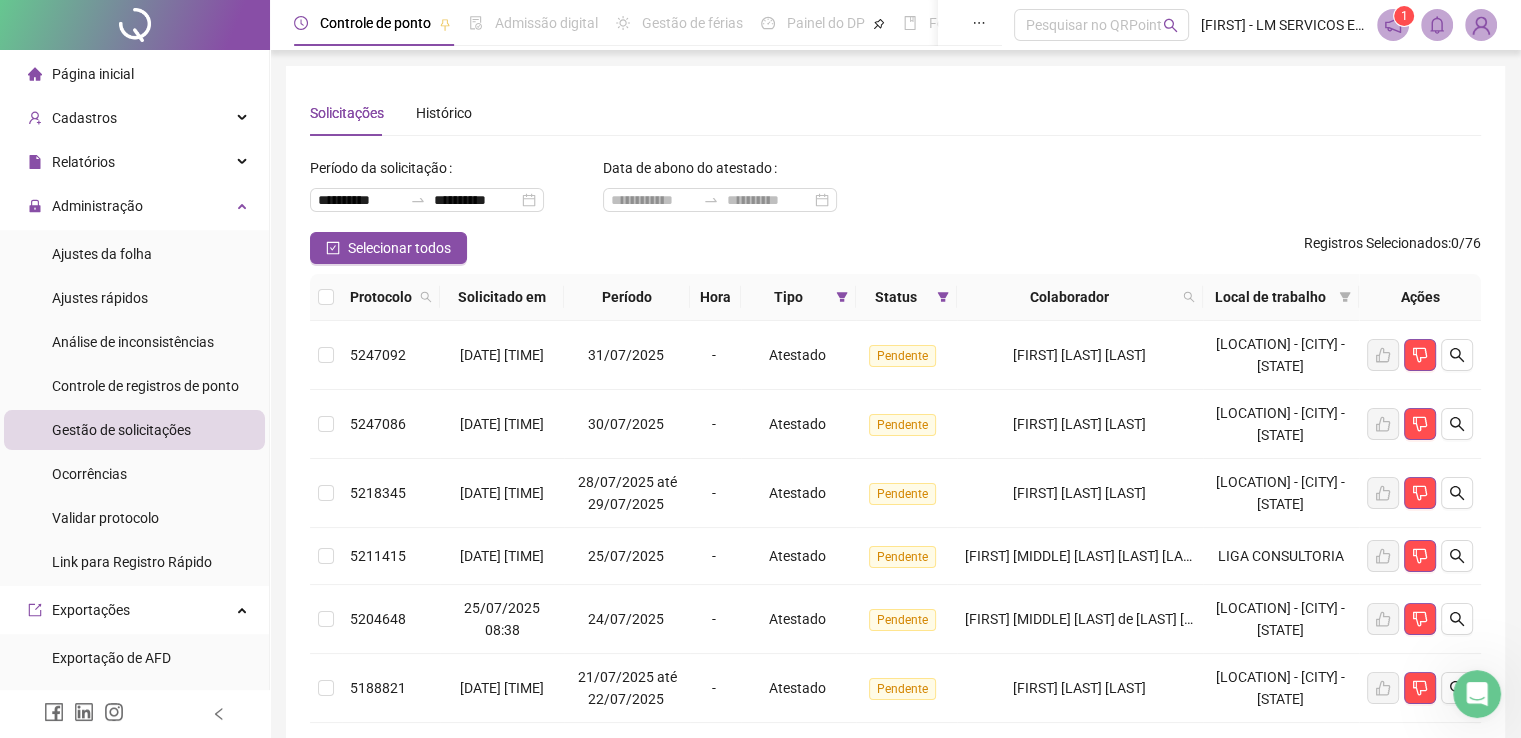 click on "1" at bounding box center [1404, 16] 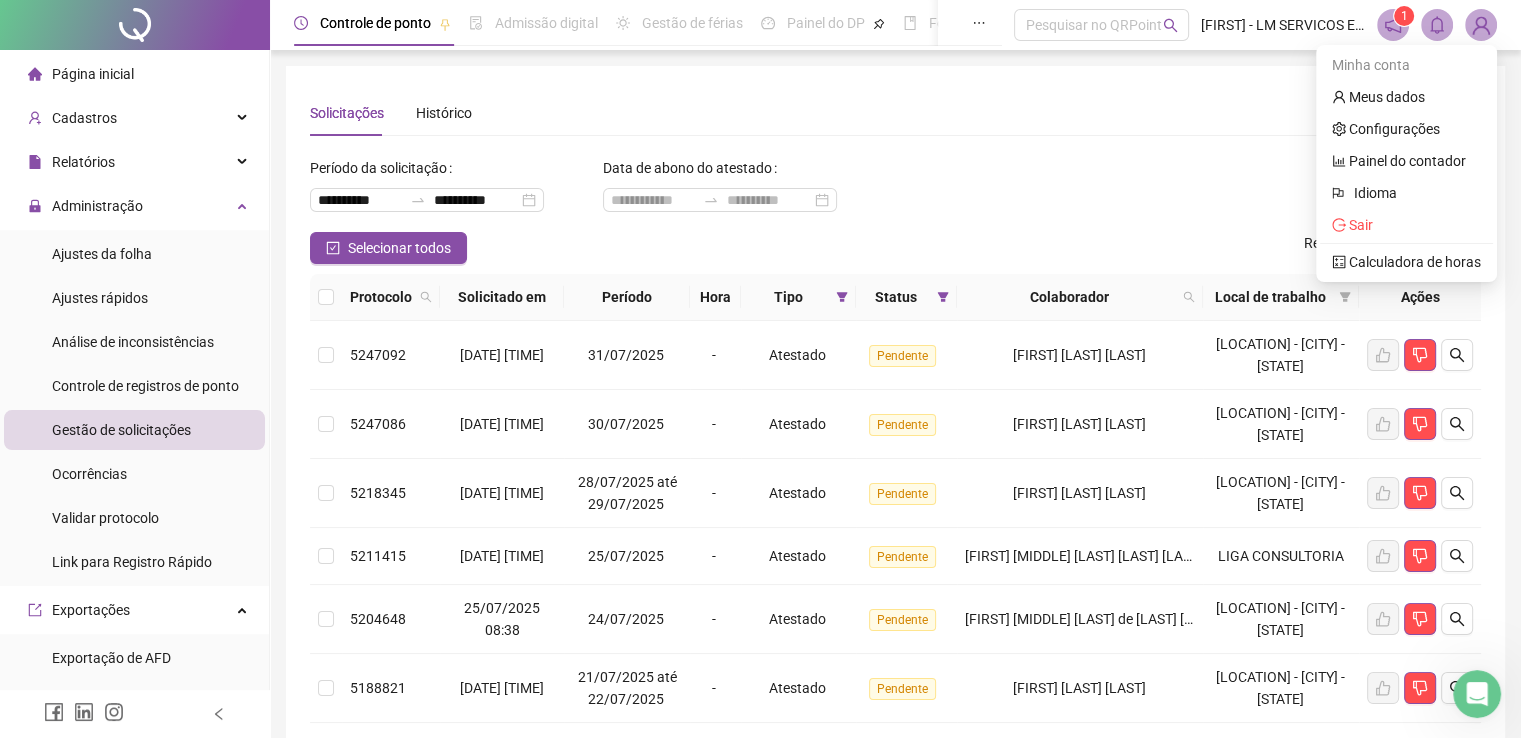 click on "**********" at bounding box center [895, 192] 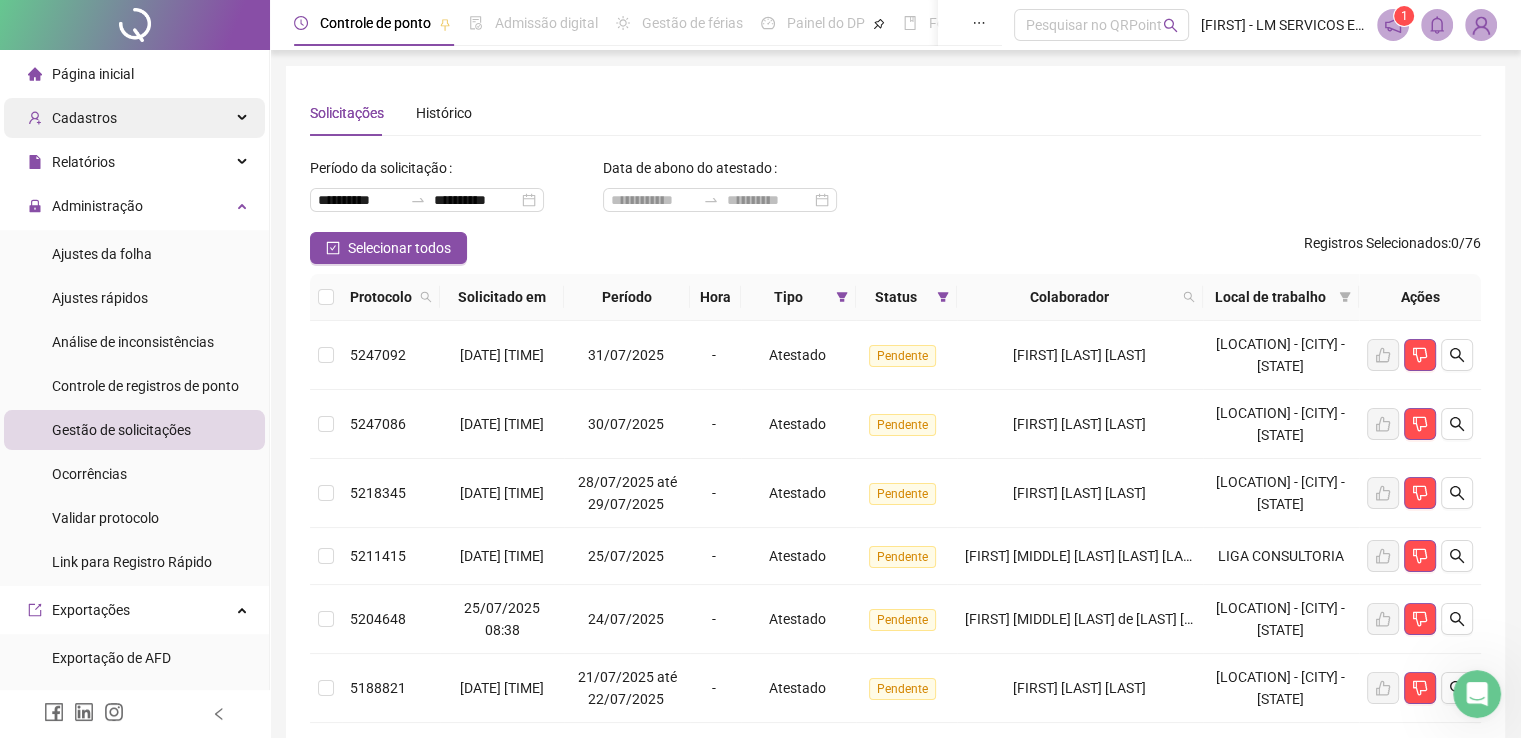 click on "Cadastros" at bounding box center [134, 118] 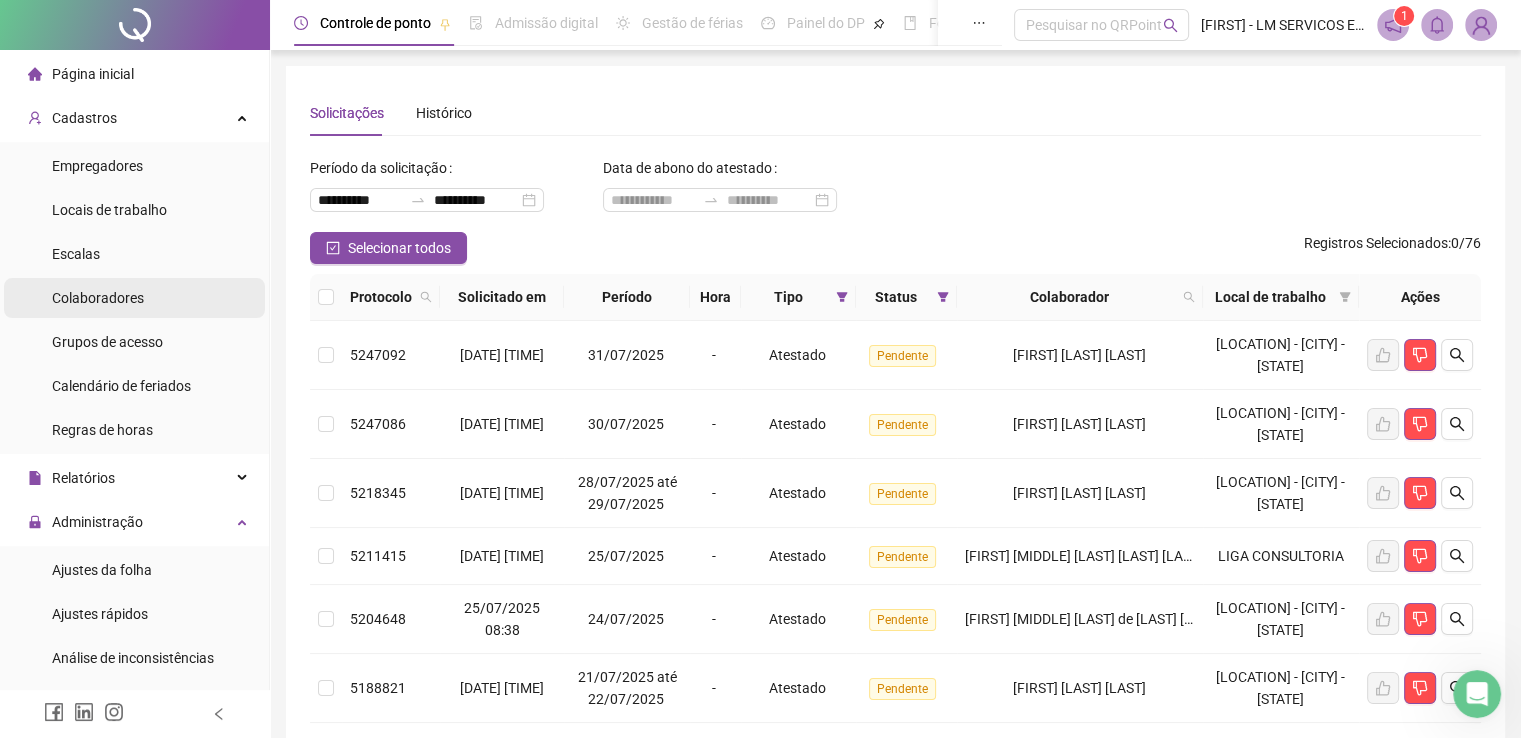 click on "Colaboradores" at bounding box center (98, 298) 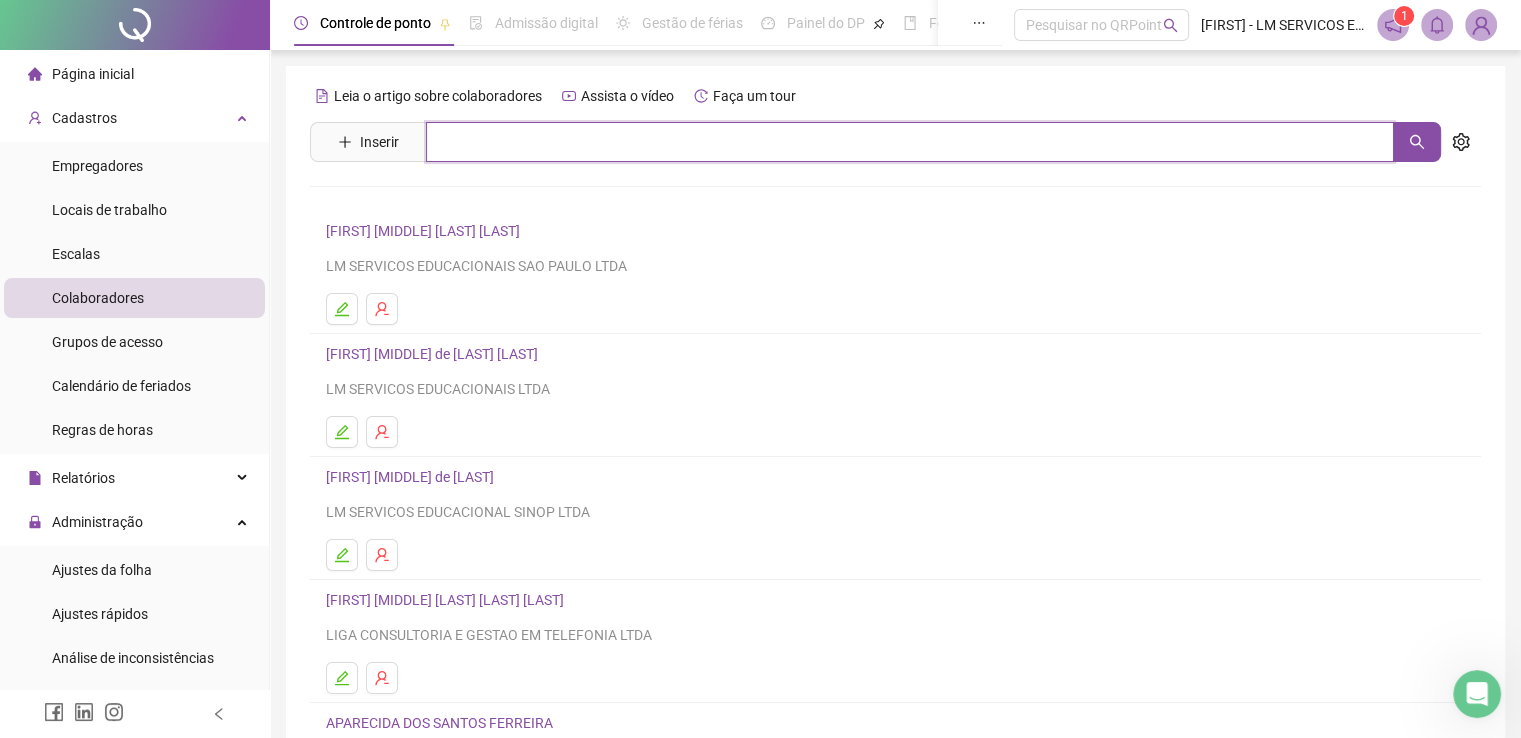 click at bounding box center (910, 142) 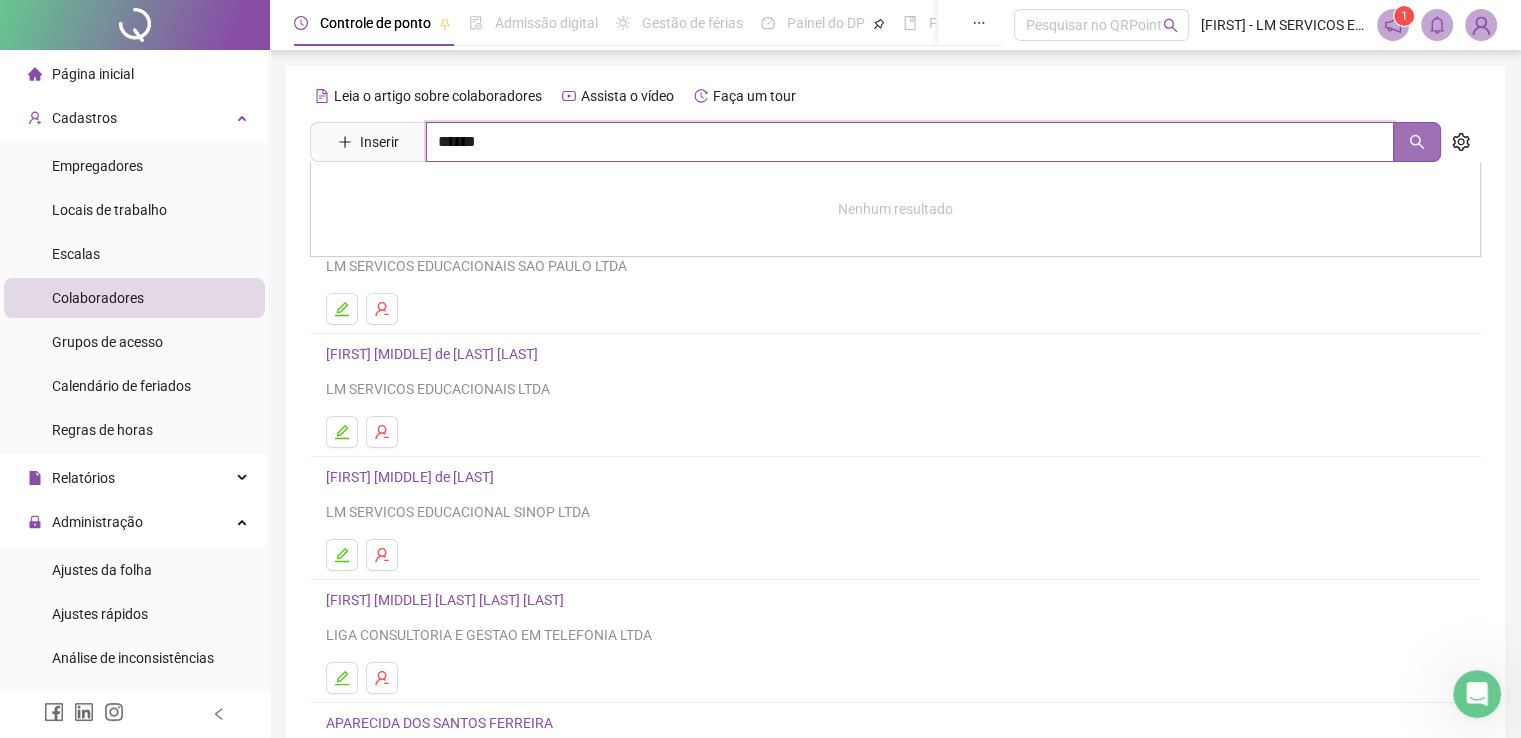 click at bounding box center (1417, 142) 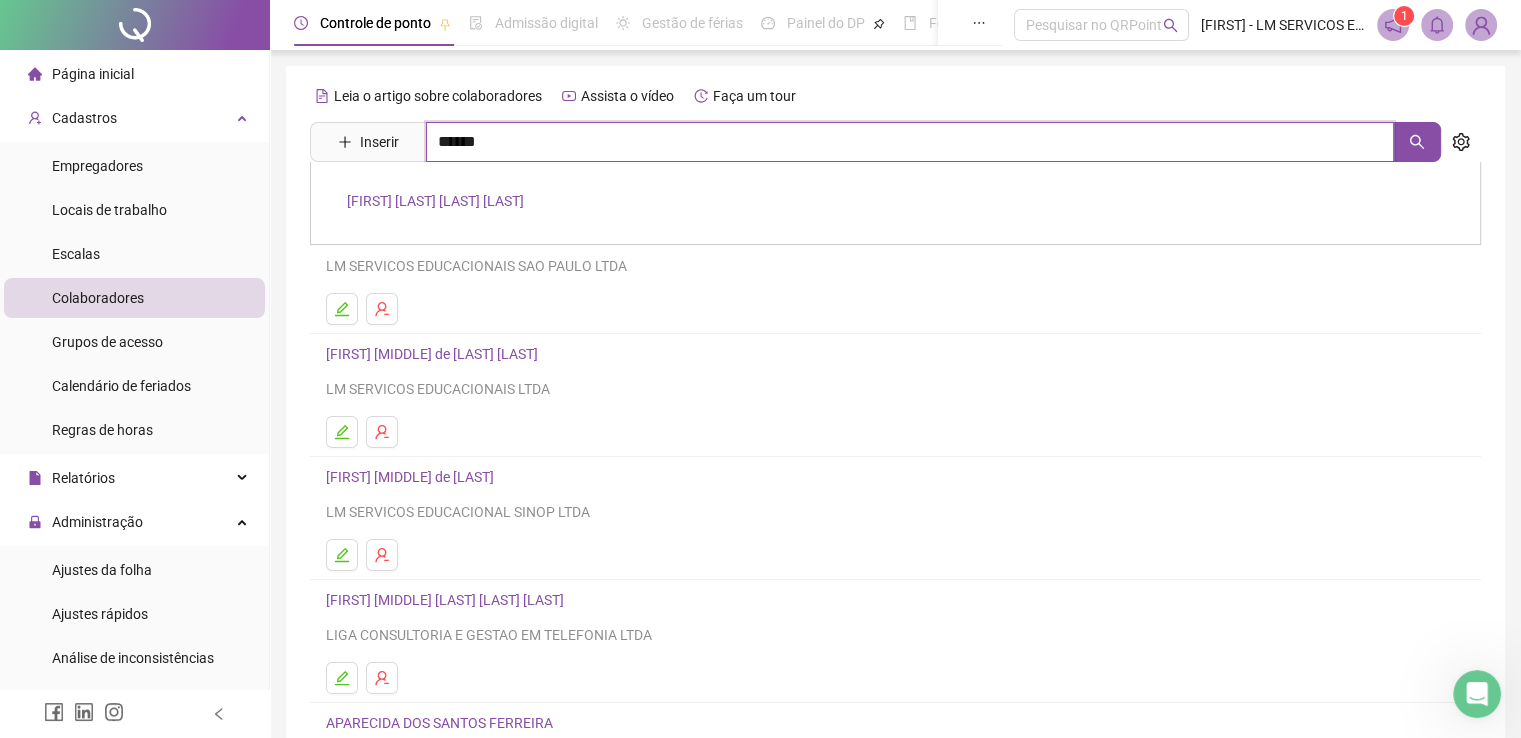 type on "******" 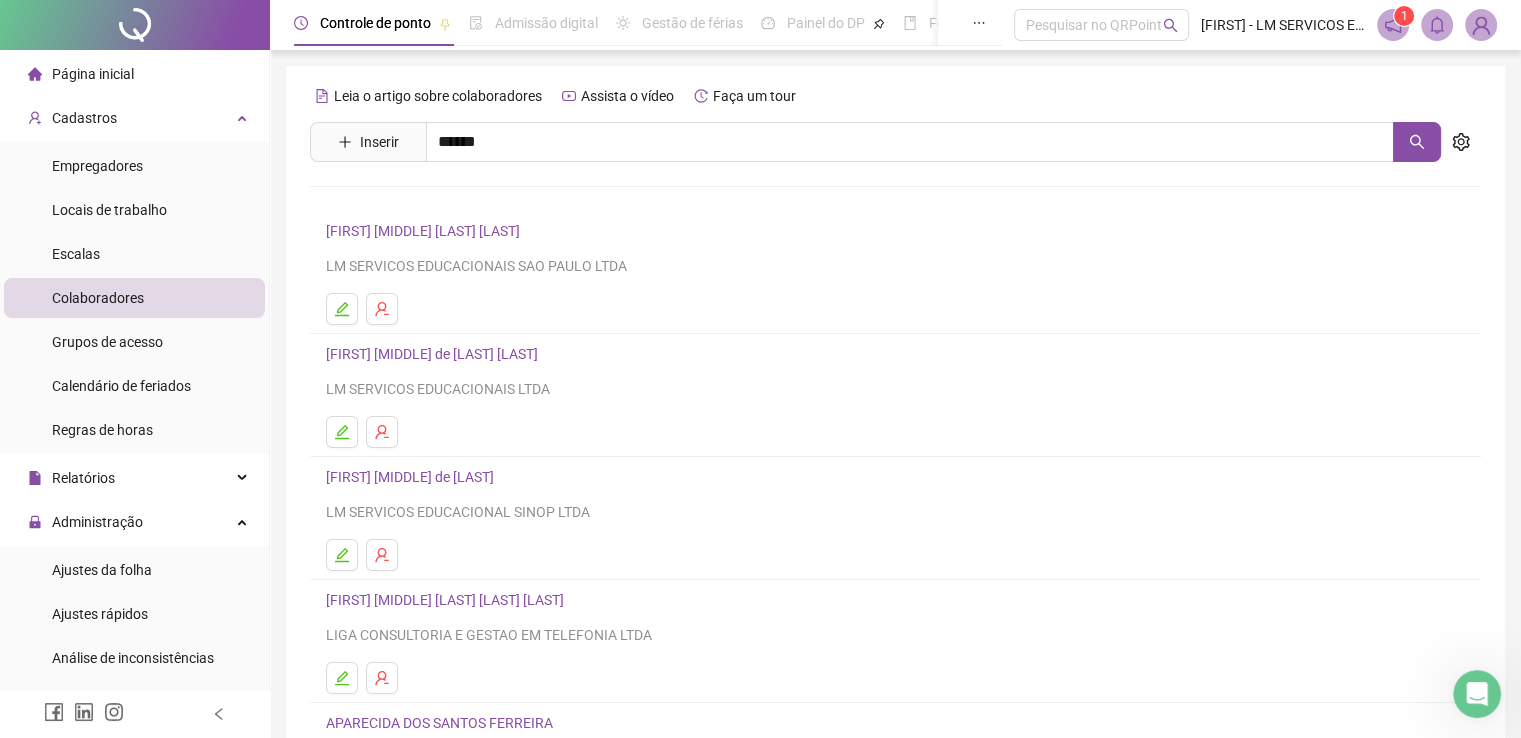 click on "[FIRST] [LAST] [LAST] [LAST]" at bounding box center [435, 201] 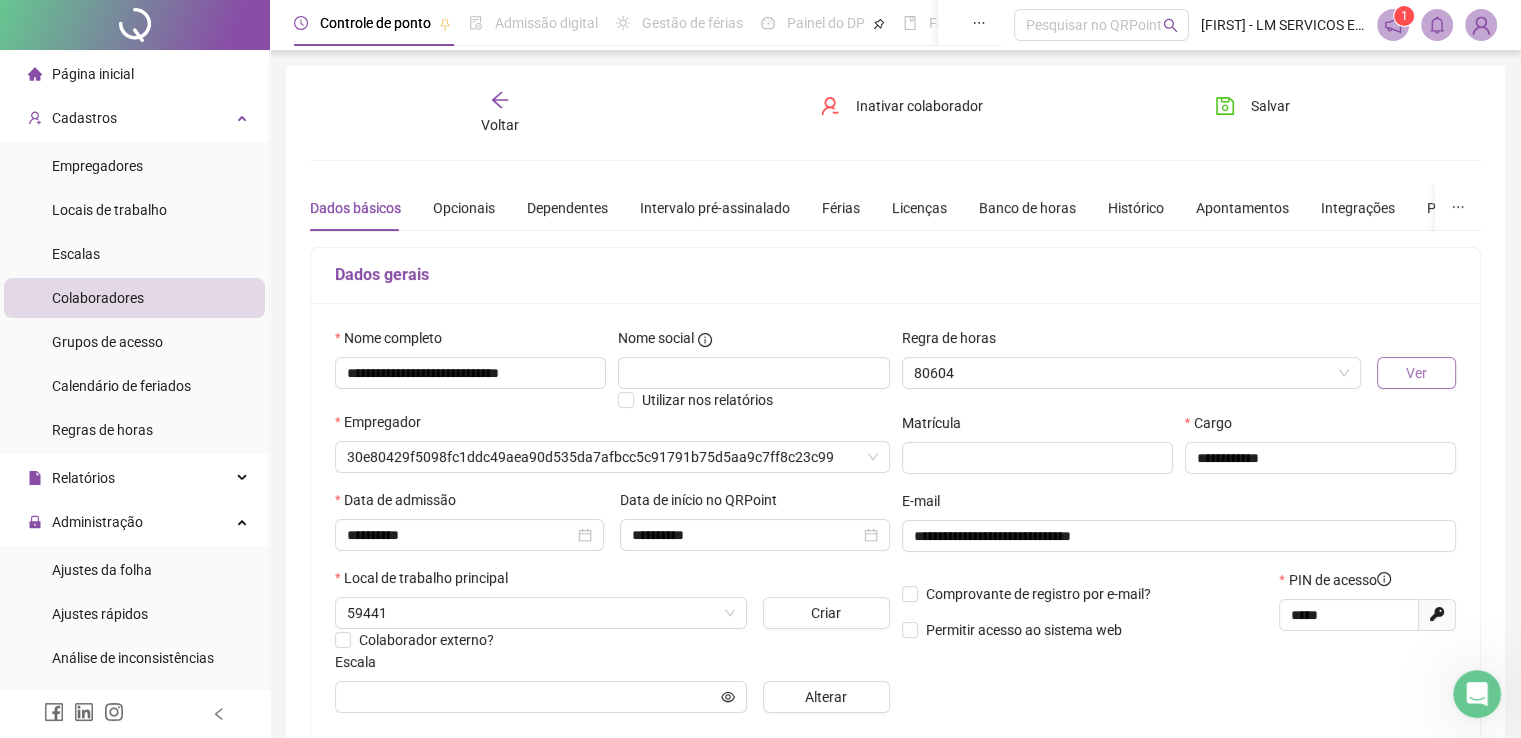type on "**********" 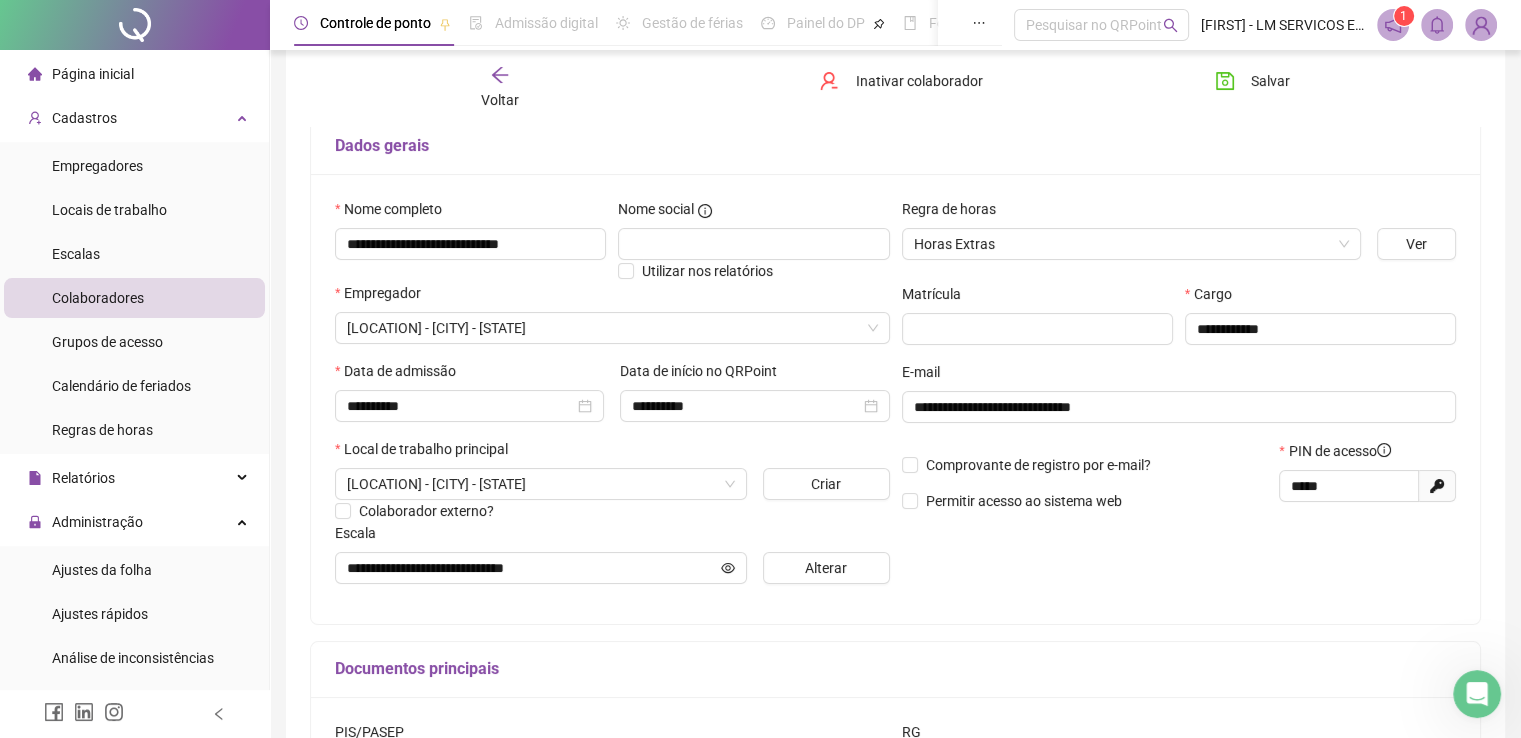 scroll, scrollTop: 166, scrollLeft: 0, axis: vertical 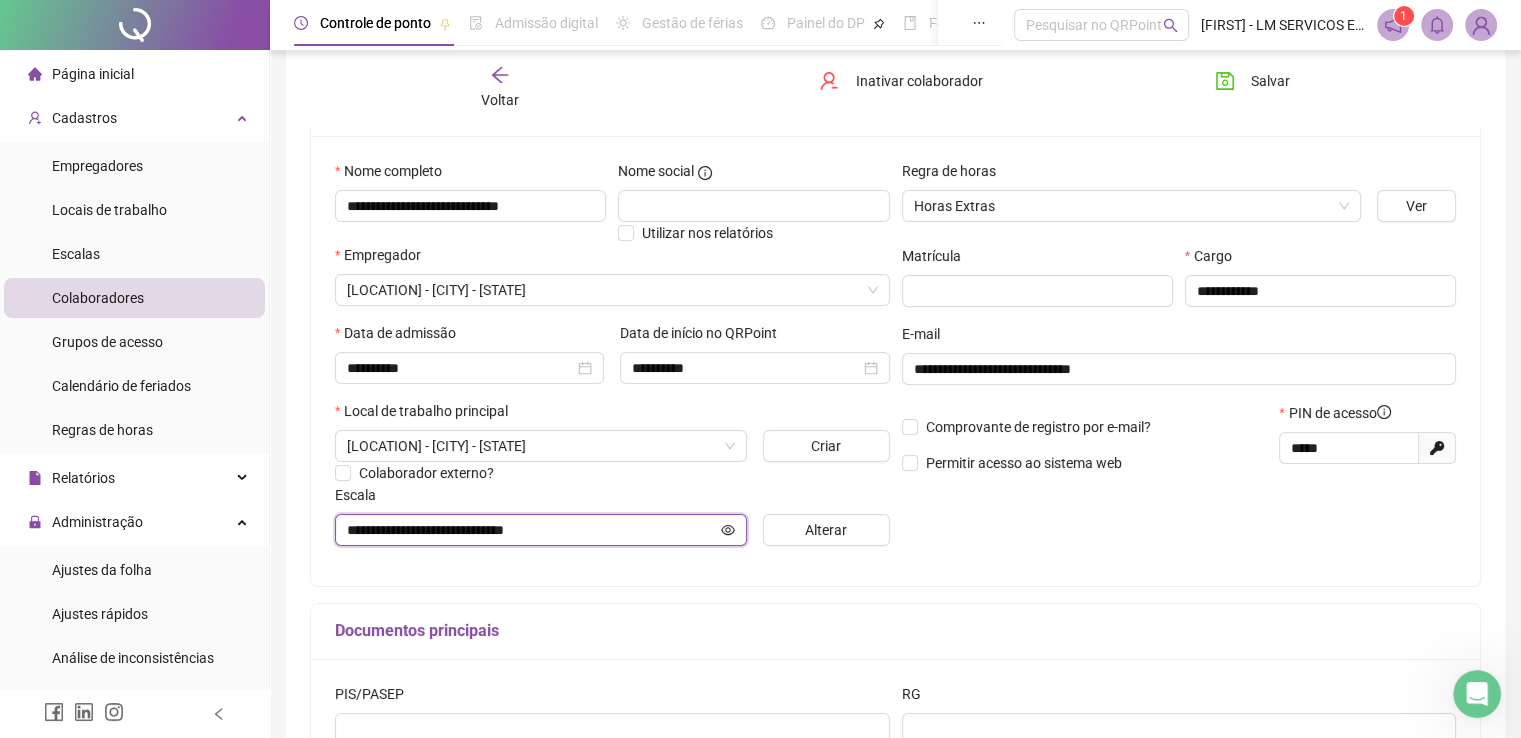 click 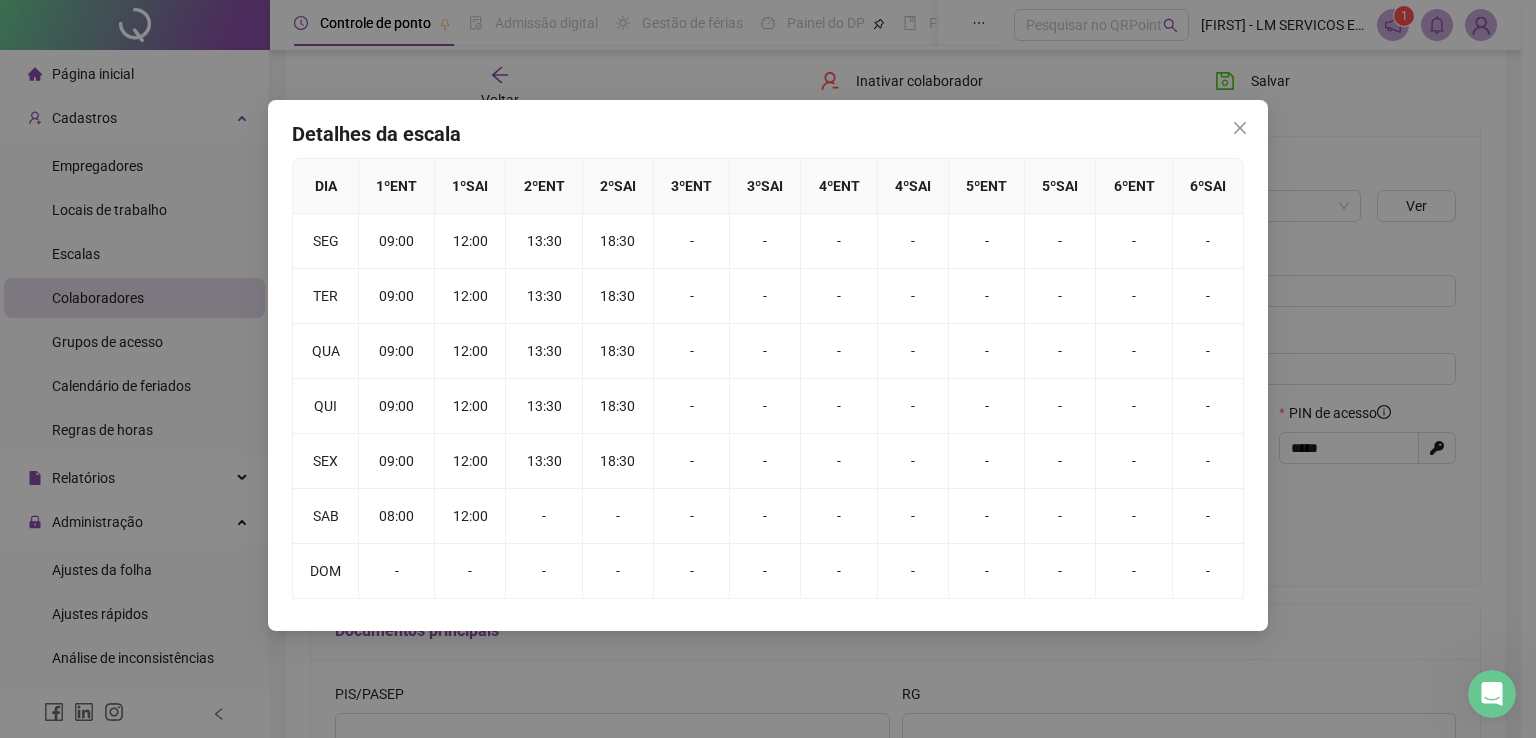 click 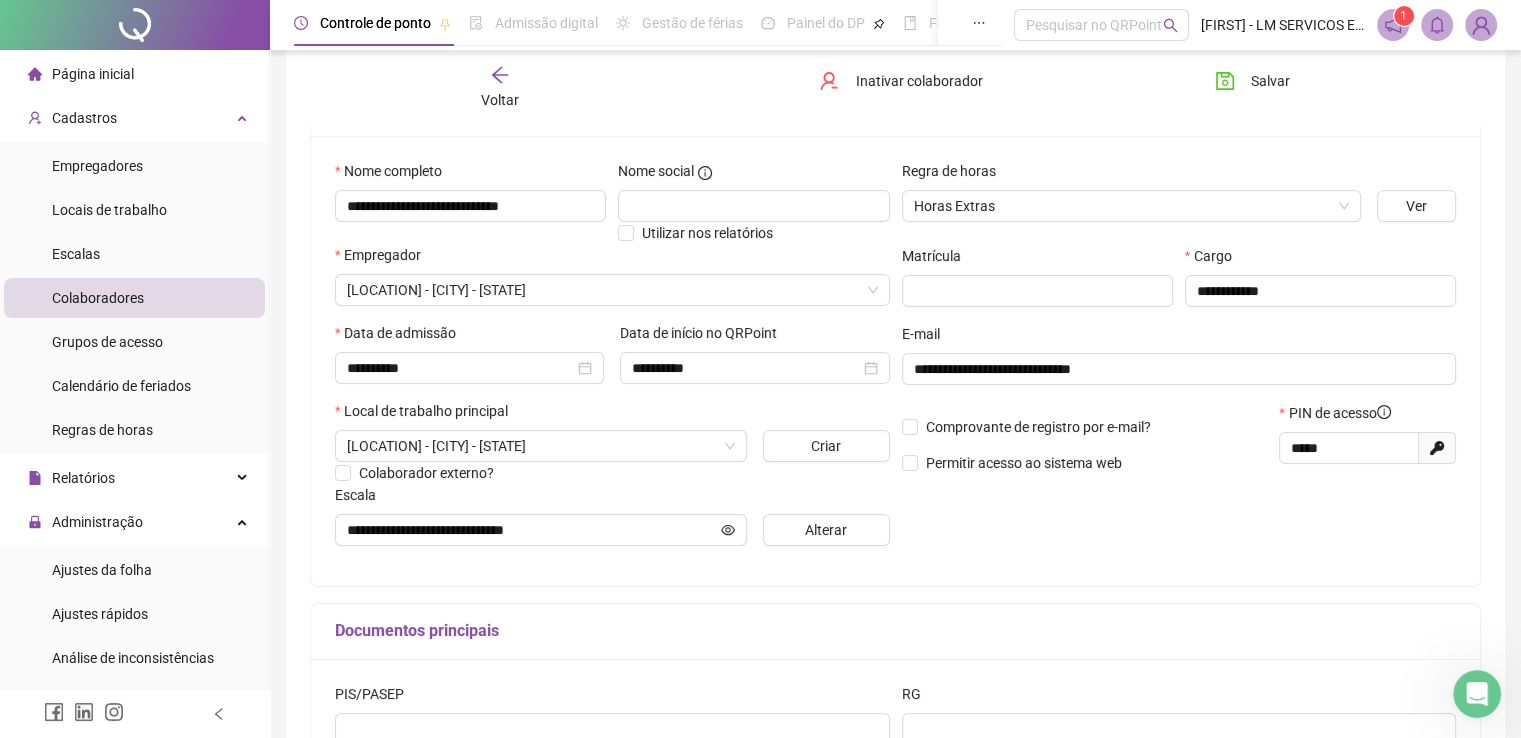 click on "Voltar" at bounding box center (500, 88) 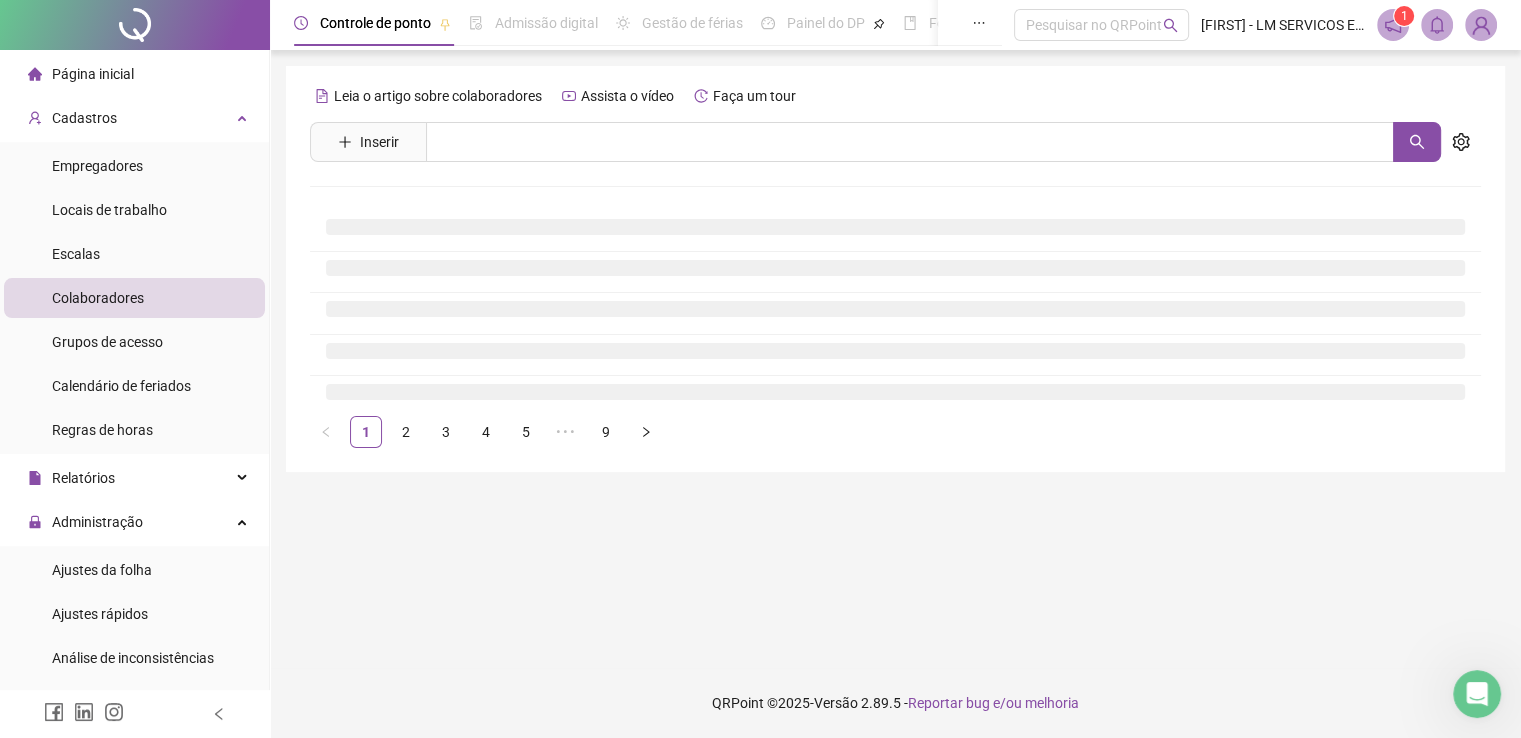 scroll, scrollTop: 0, scrollLeft: 0, axis: both 